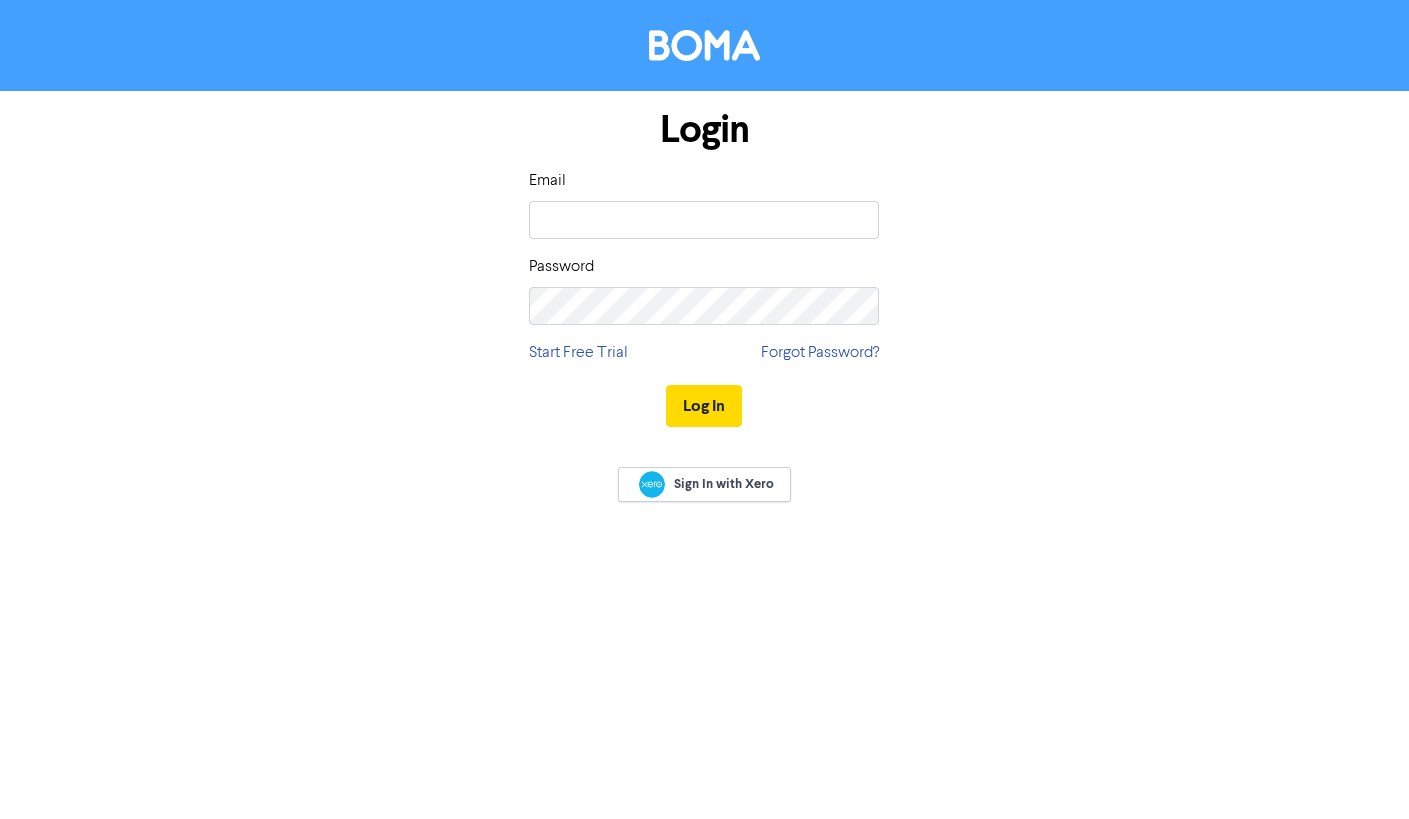 scroll, scrollTop: 0, scrollLeft: 0, axis: both 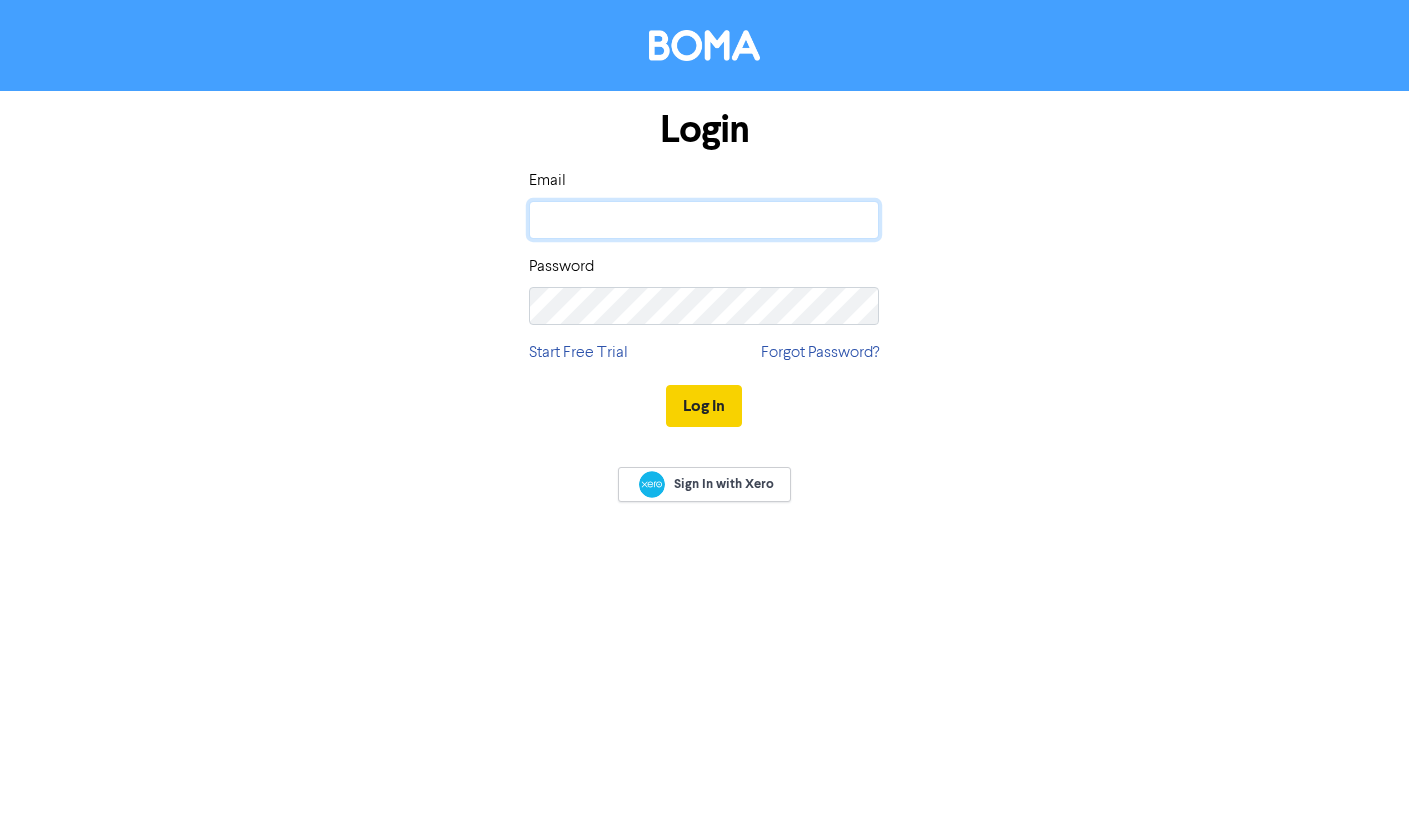 type on "[EMAIL_ADDRESS][DOMAIN_NAME]" 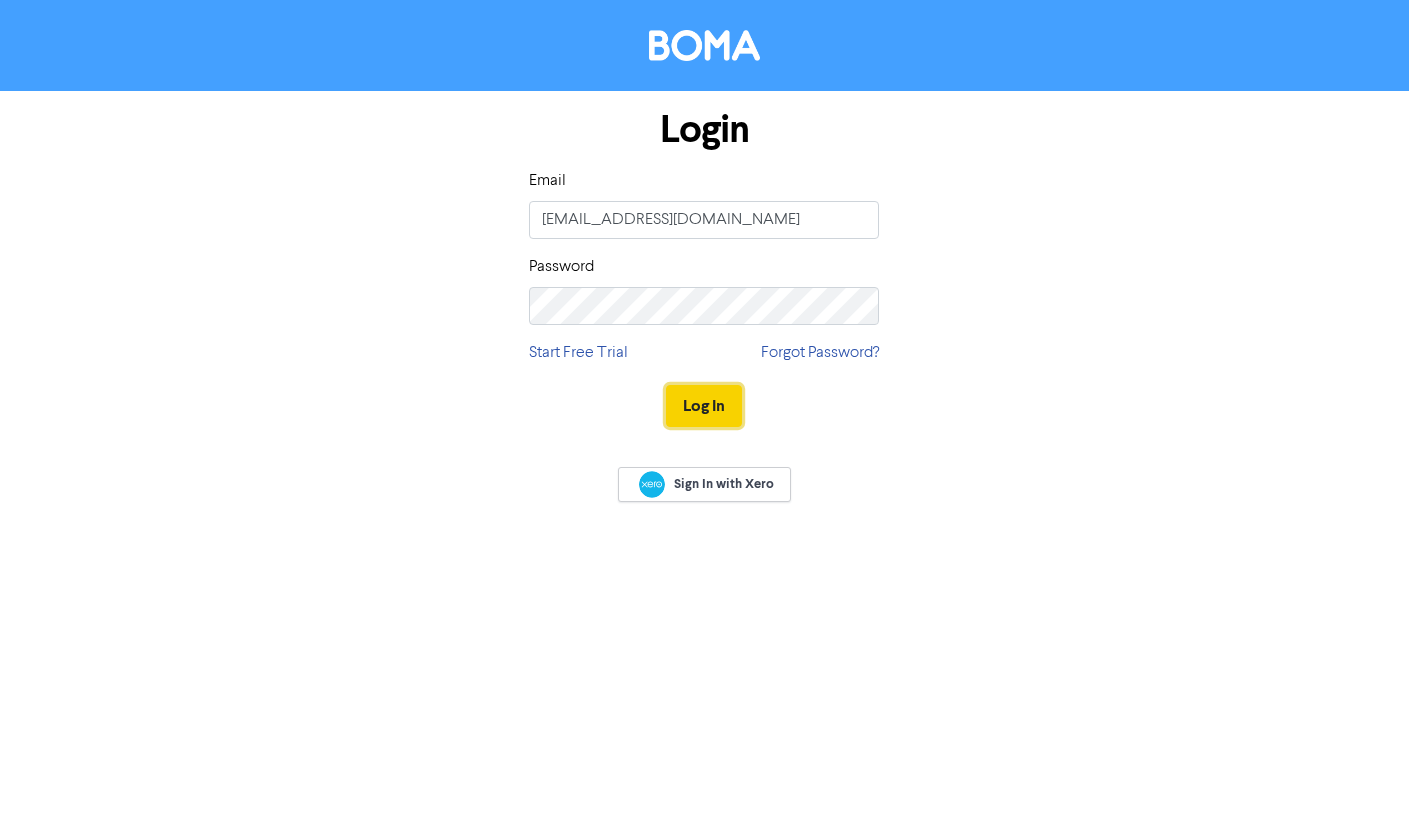 click on "Log In" at bounding box center [704, 406] 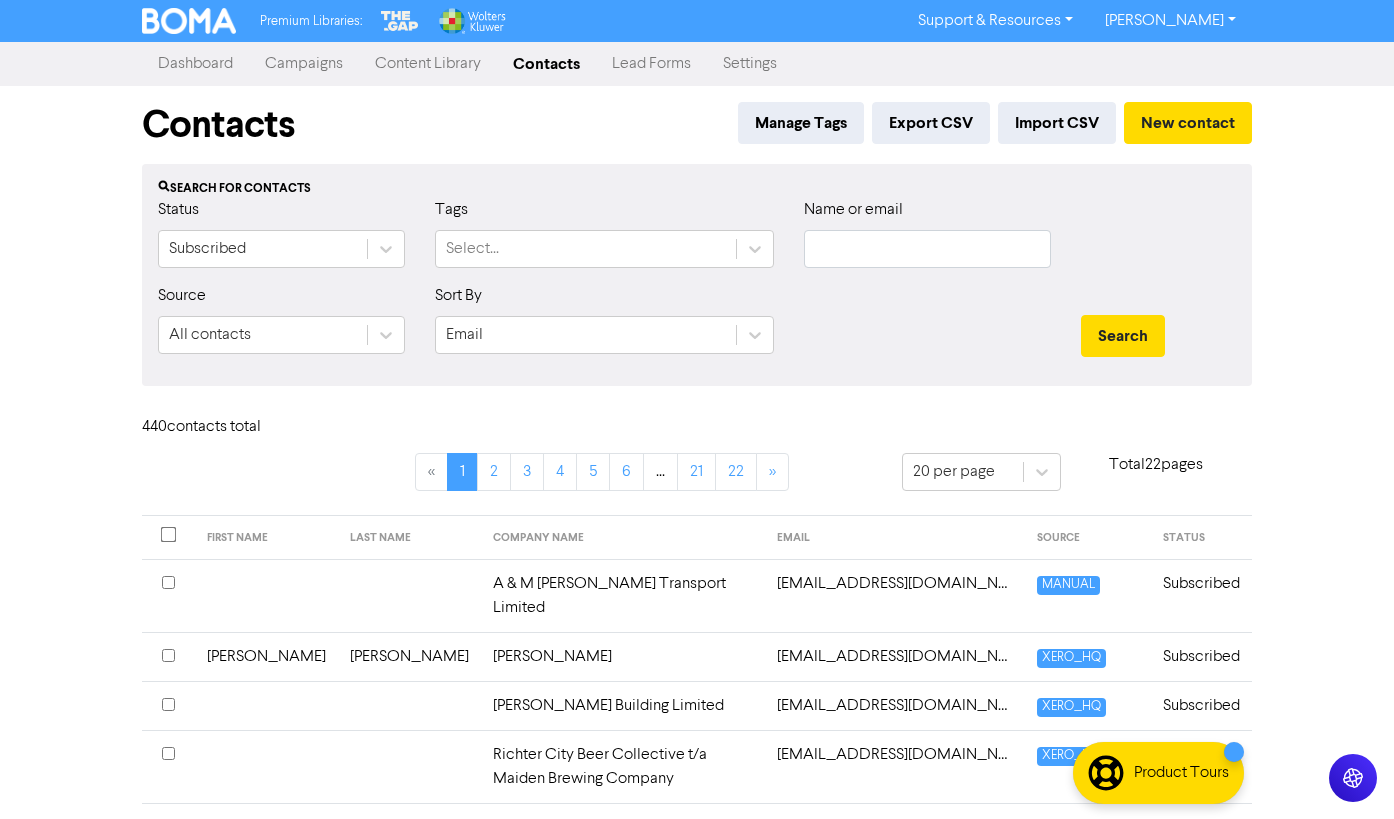 type 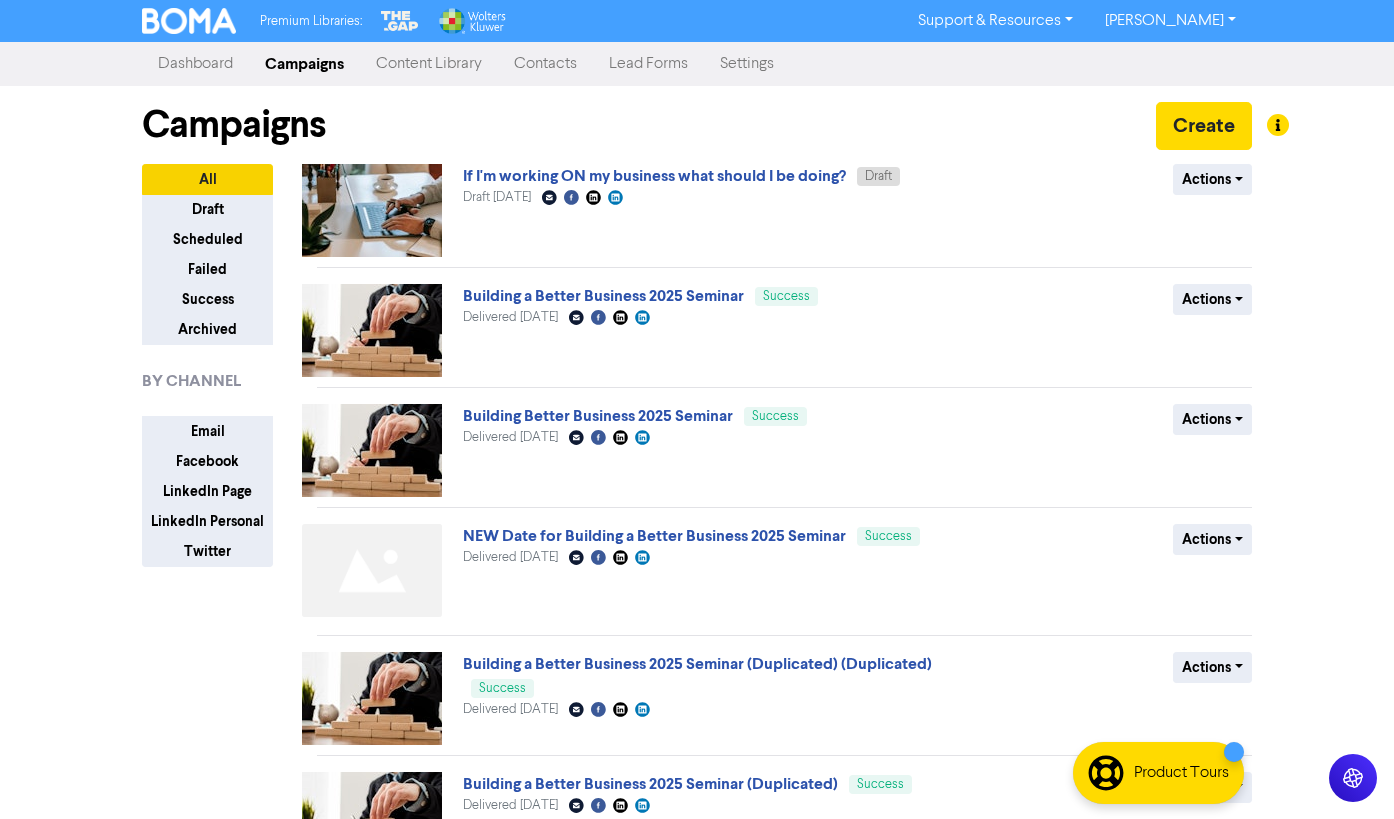 click on "If I'm working ON my business what should I be doing?" at bounding box center (654, 176) 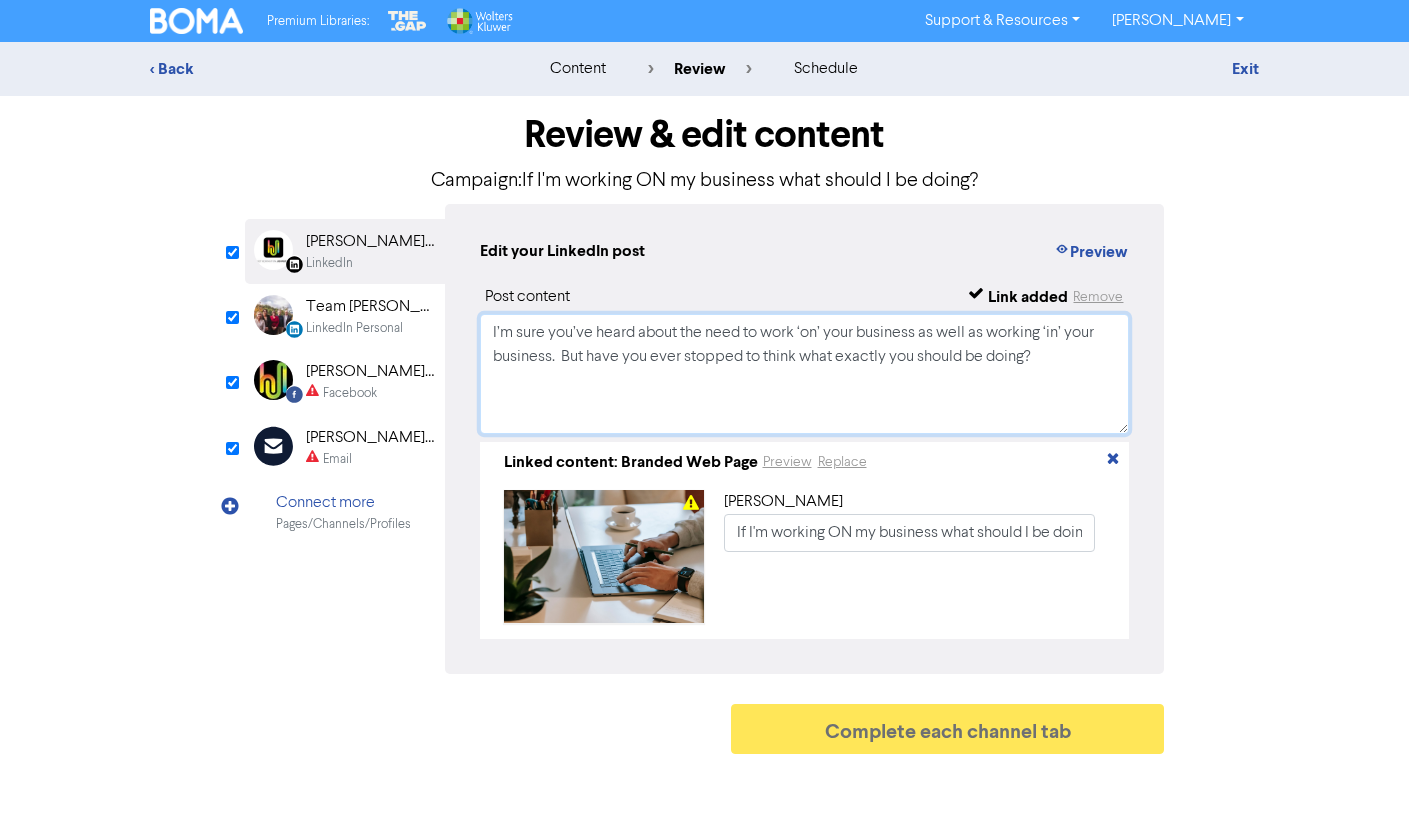 drag, startPoint x: 975, startPoint y: 363, endPoint x: 486, endPoint y: 344, distance: 489.369 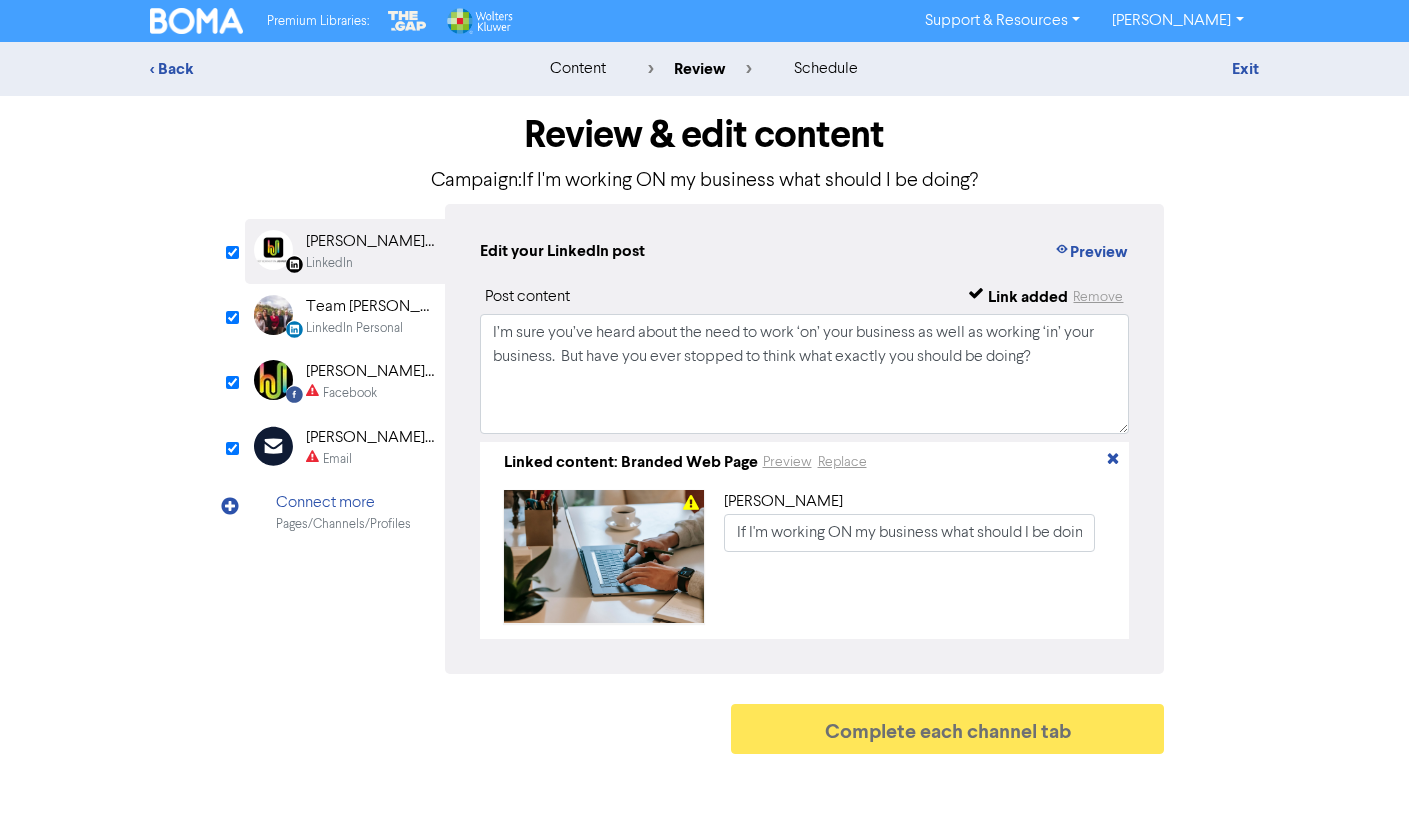 click on "[PERSON_NAME] [PERSON_NAME] Ltd" at bounding box center [370, 372] 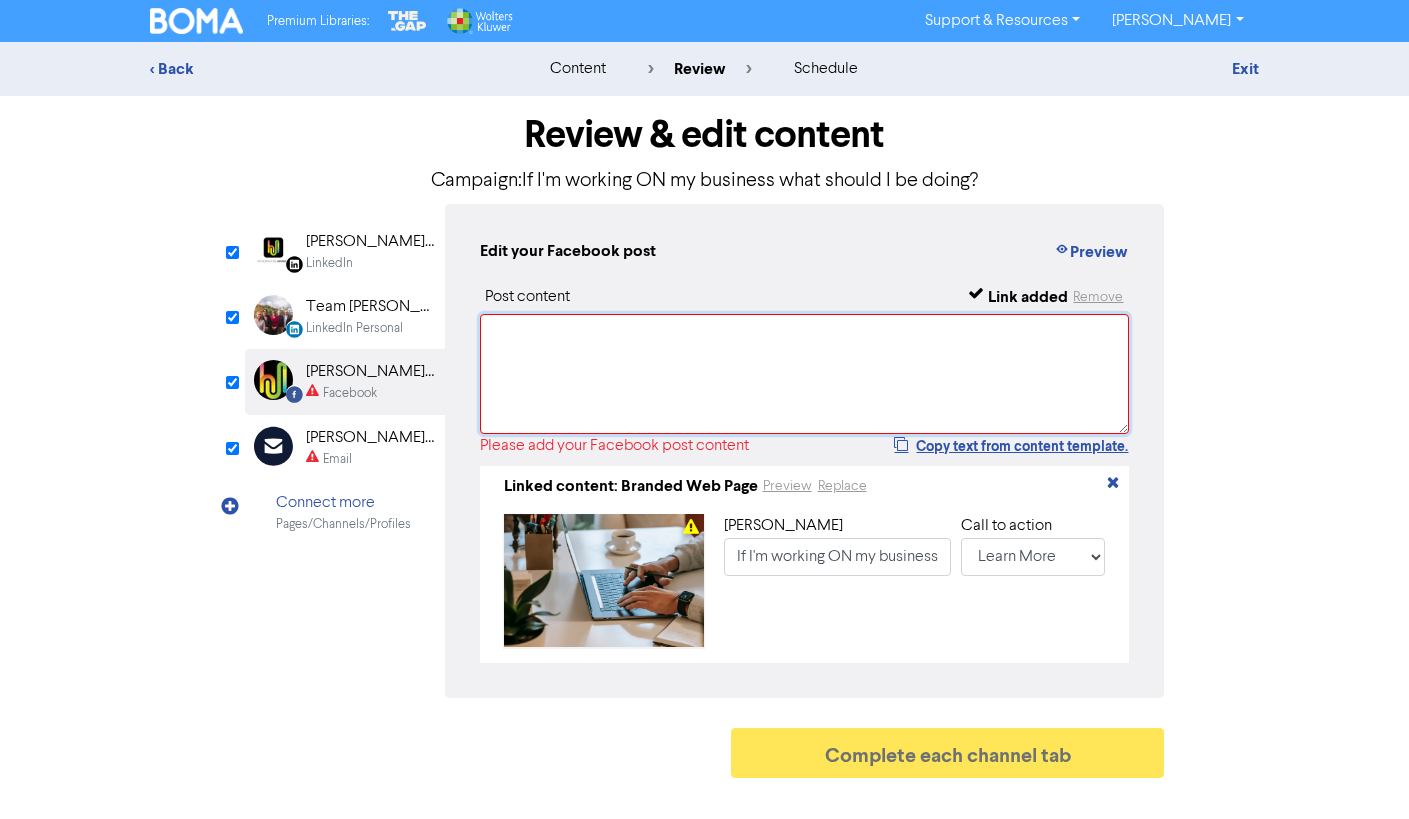 paste on "I’m sure you’ve heard about the need to work ‘on’ your business as well as working ‘in’ your business.  But have you ever stopped to think what exactly you should be doing?" 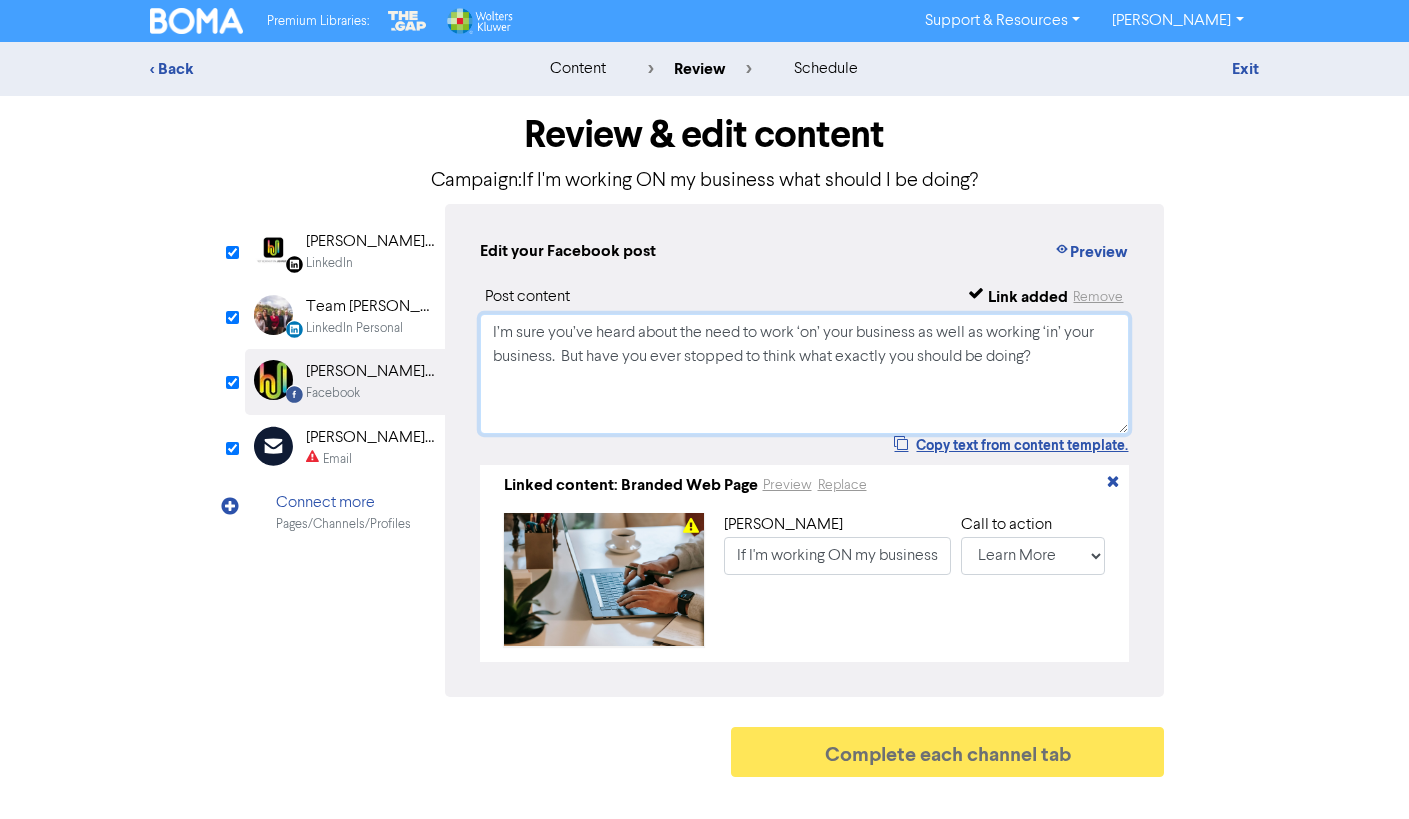 type on "I’m sure you’ve heard about the need to work ‘on’ your business as well as working ‘in’ your business.  But have you ever stopped to think what exactly you should be doing?" 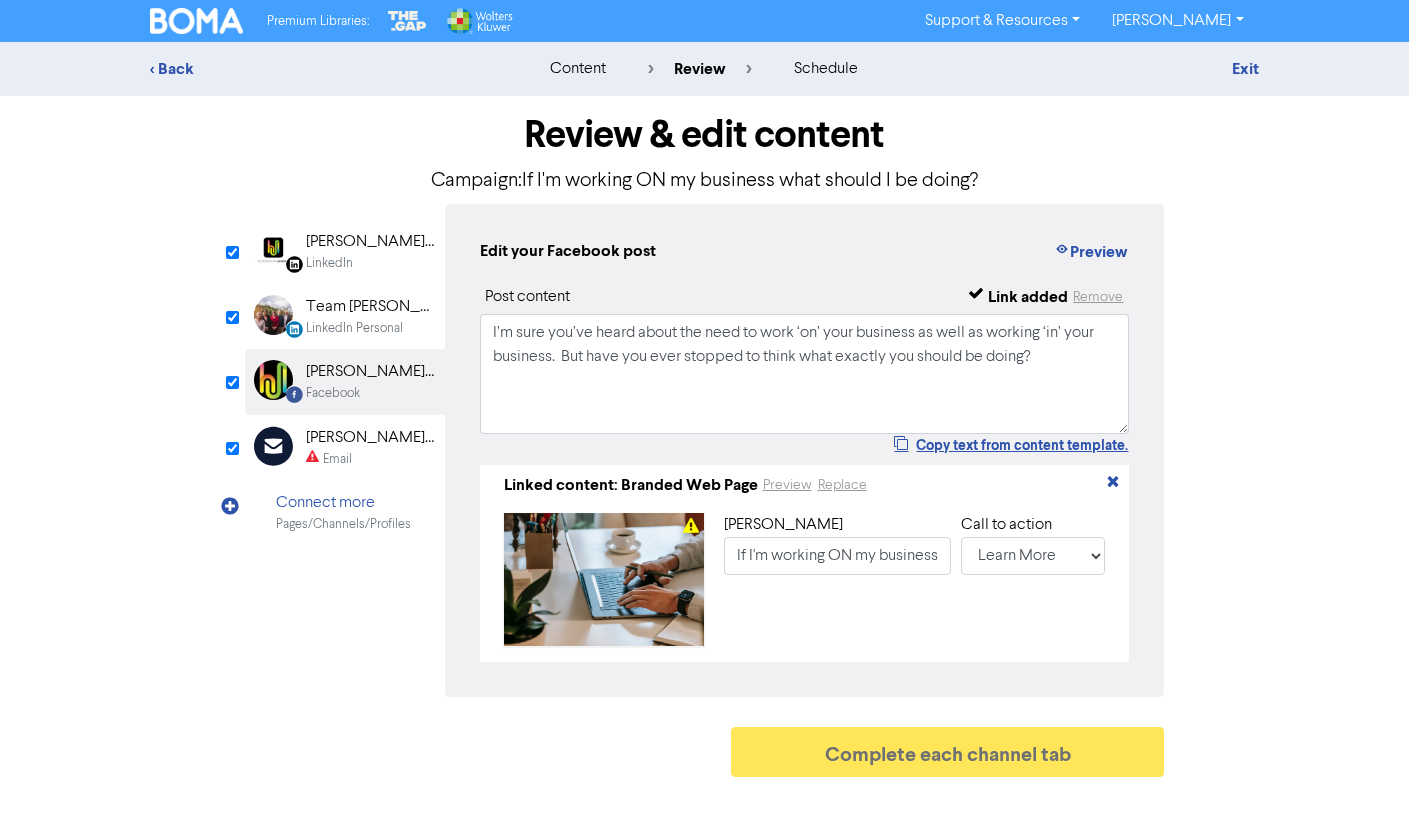 click on "[PERSON_NAME] [PERSON_NAME] Ltd" at bounding box center [370, 438] 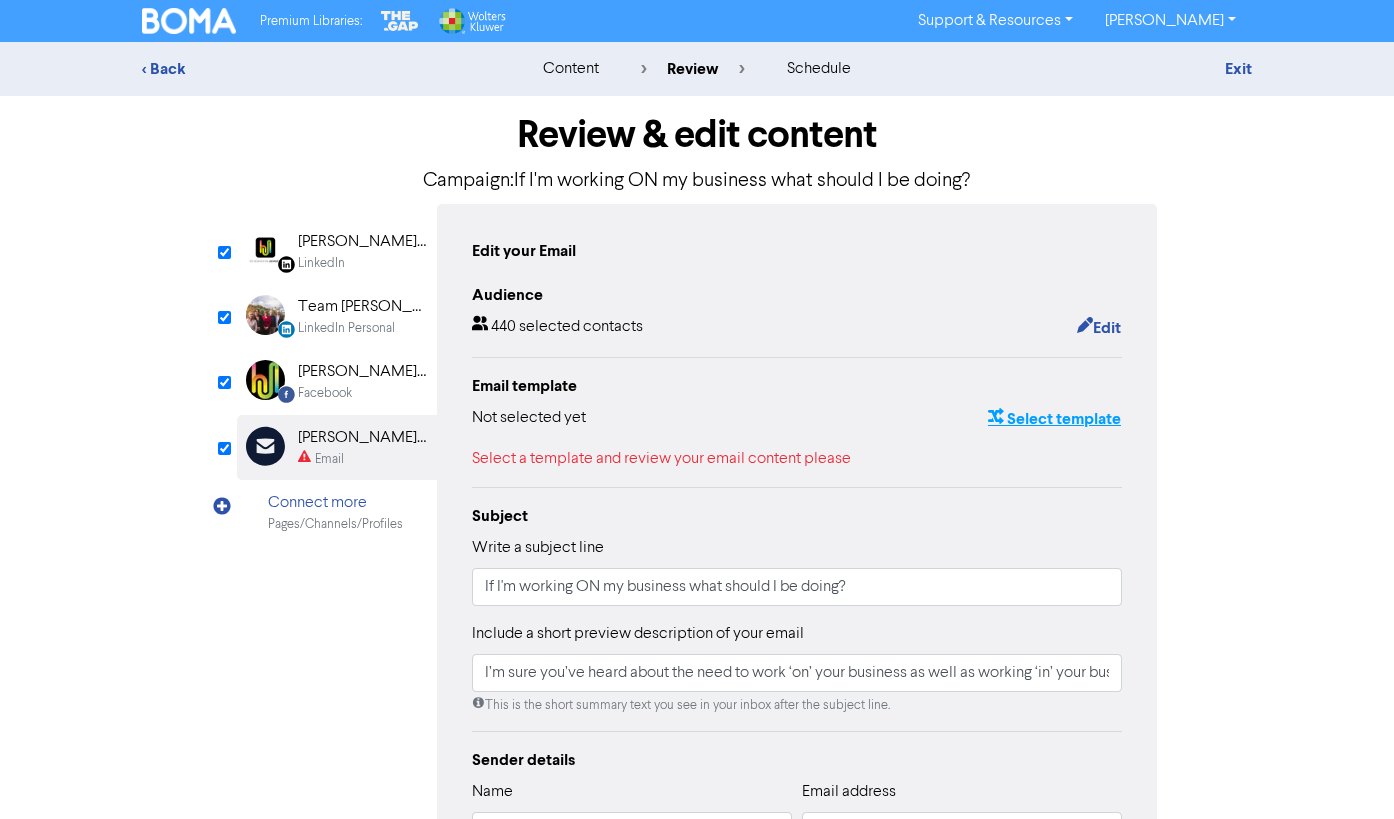 click on "Select template" at bounding box center [1054, 419] 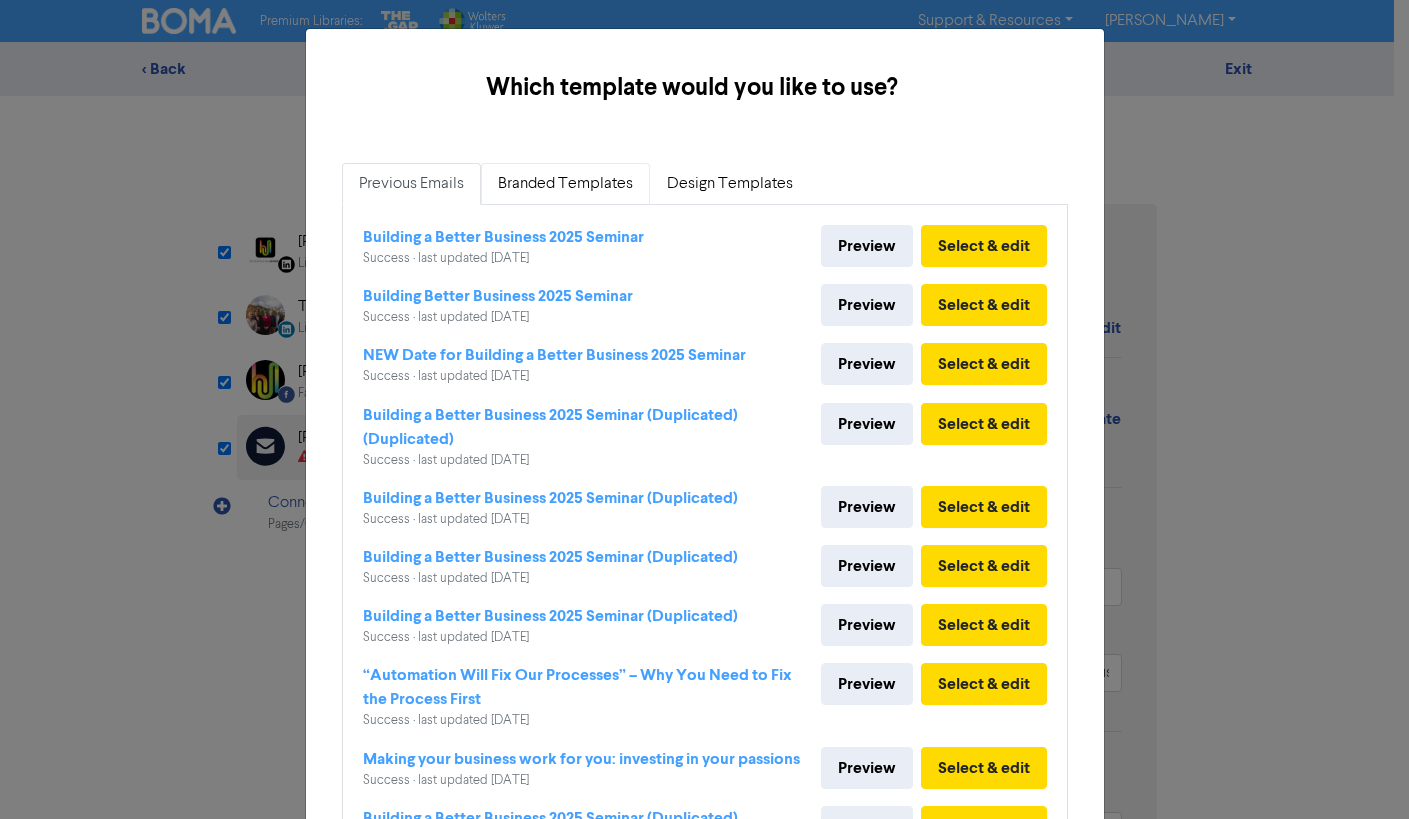 click on "Branded Templates" at bounding box center [565, 184] 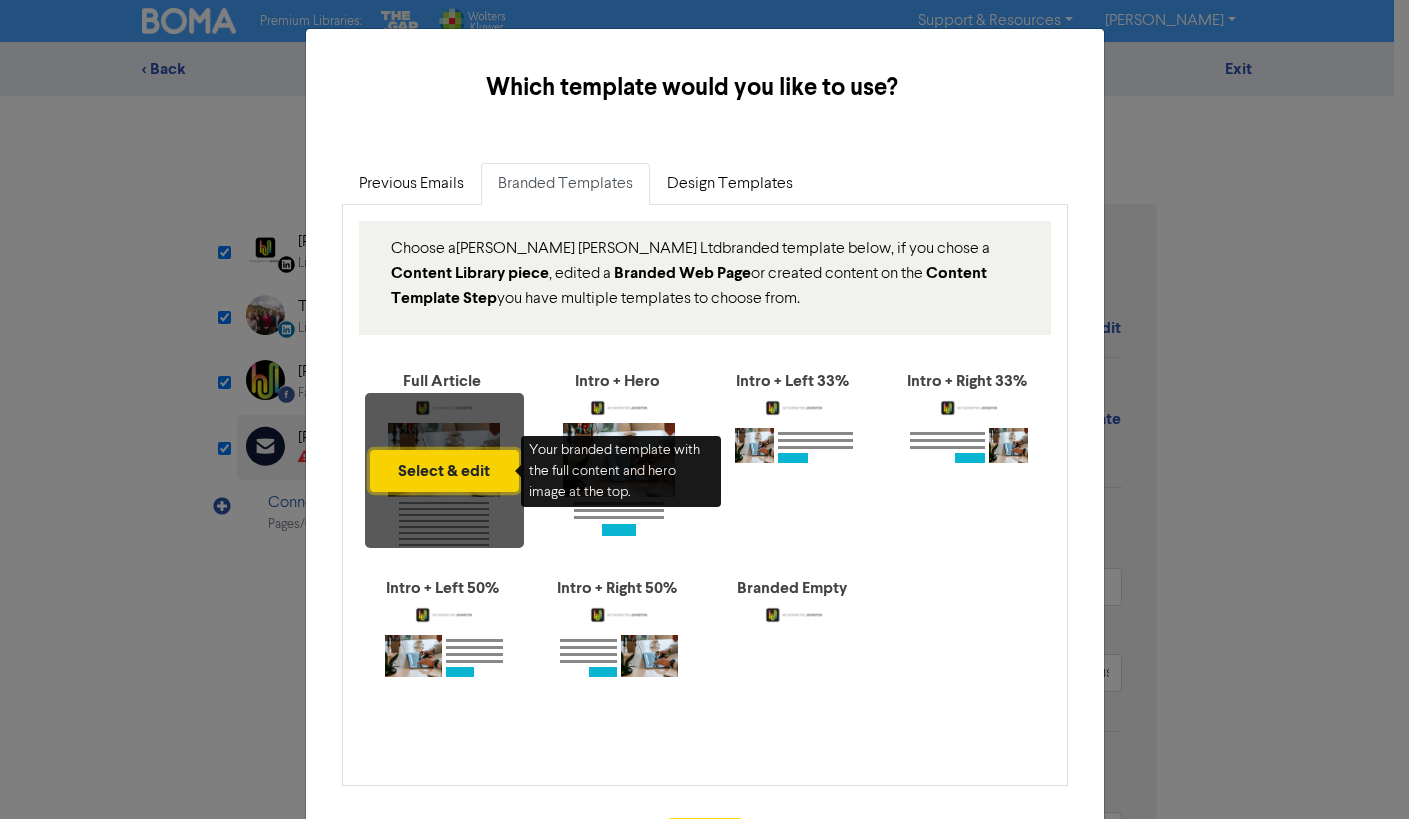 click on "Select & edit" at bounding box center (444, 471) 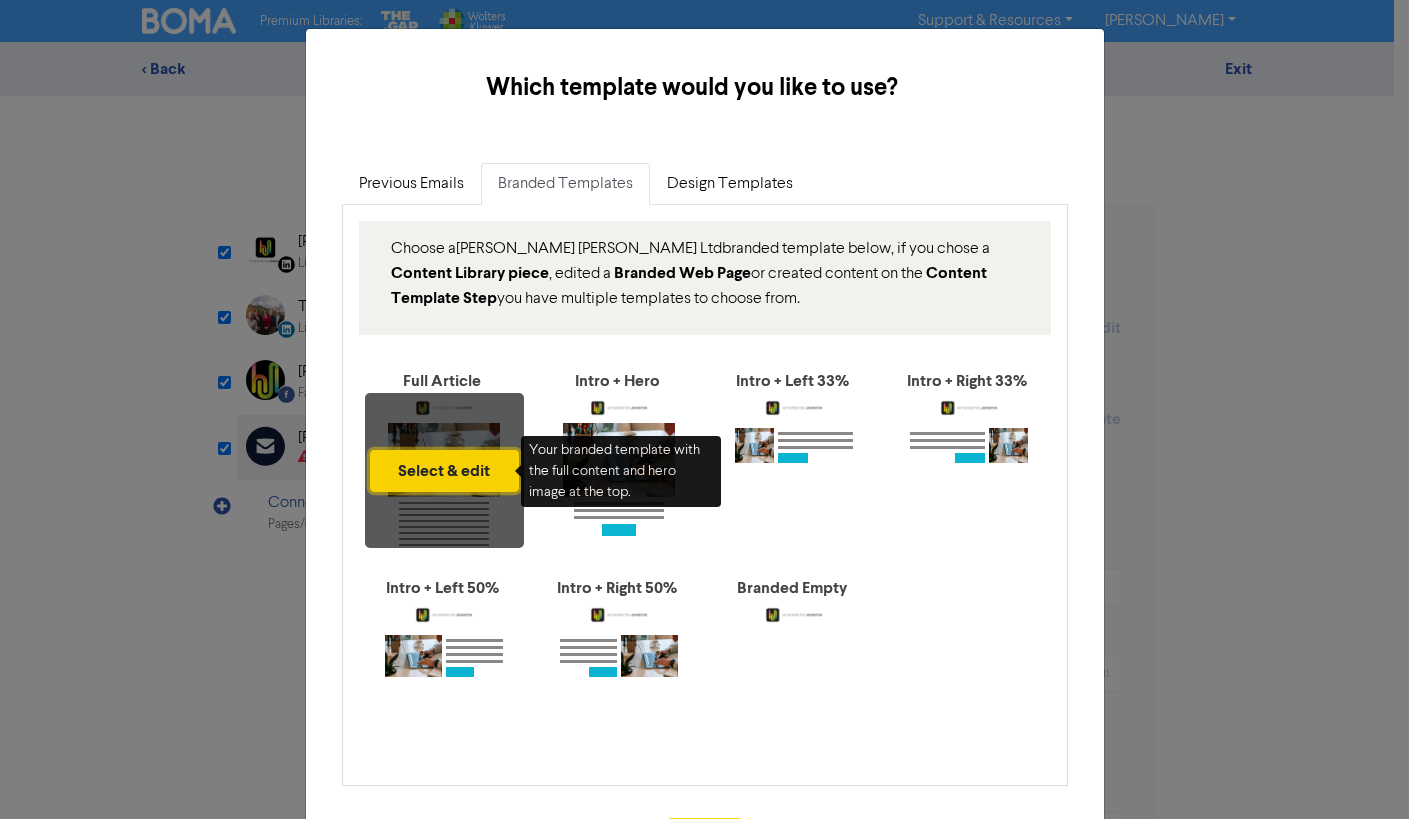 type on "I’m sure you’ve heard about the need to work ‘on’ your business as well as working ‘in’ your business.  But have you ever stopped to think what exactly you should be doing?" 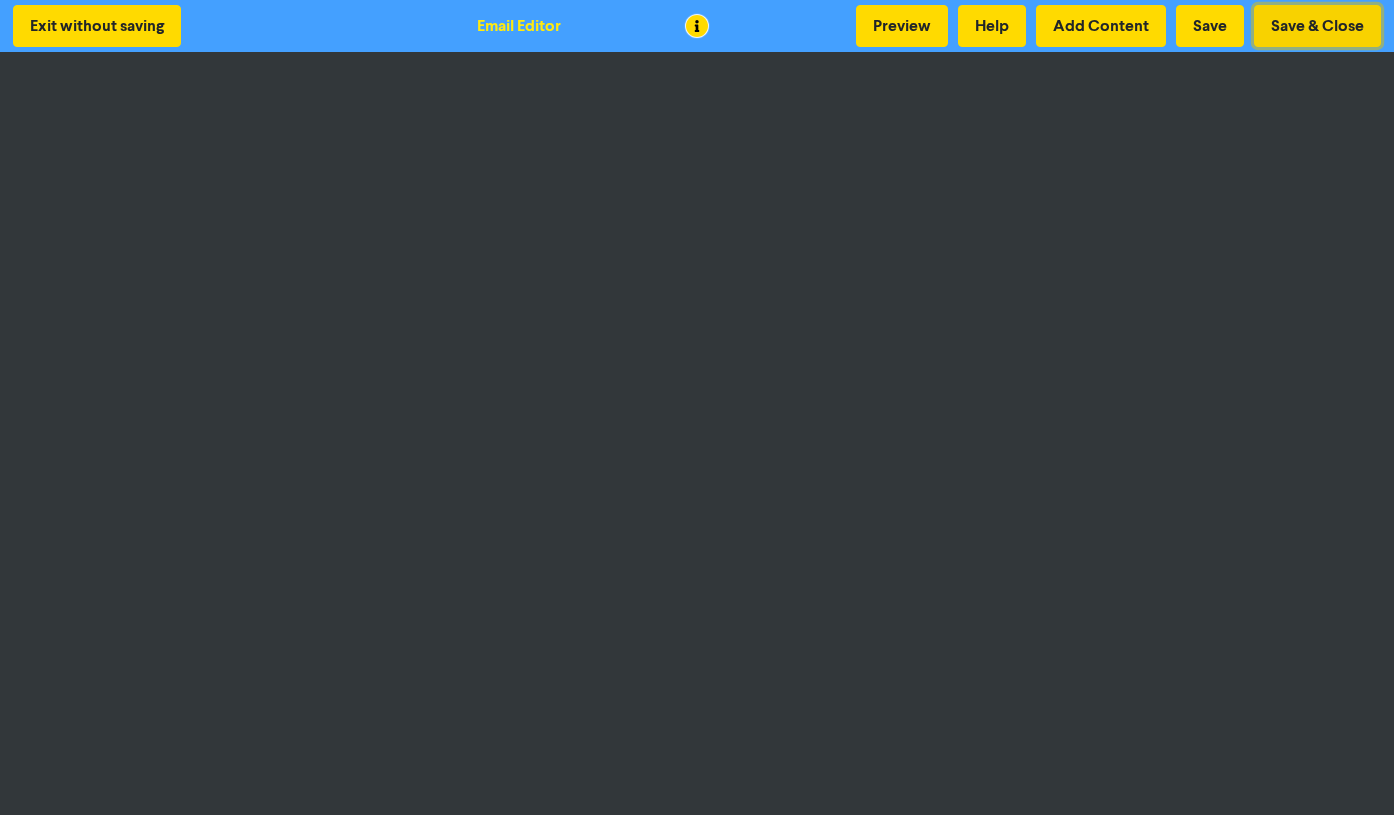 click on "Save & Close" at bounding box center (1317, 26) 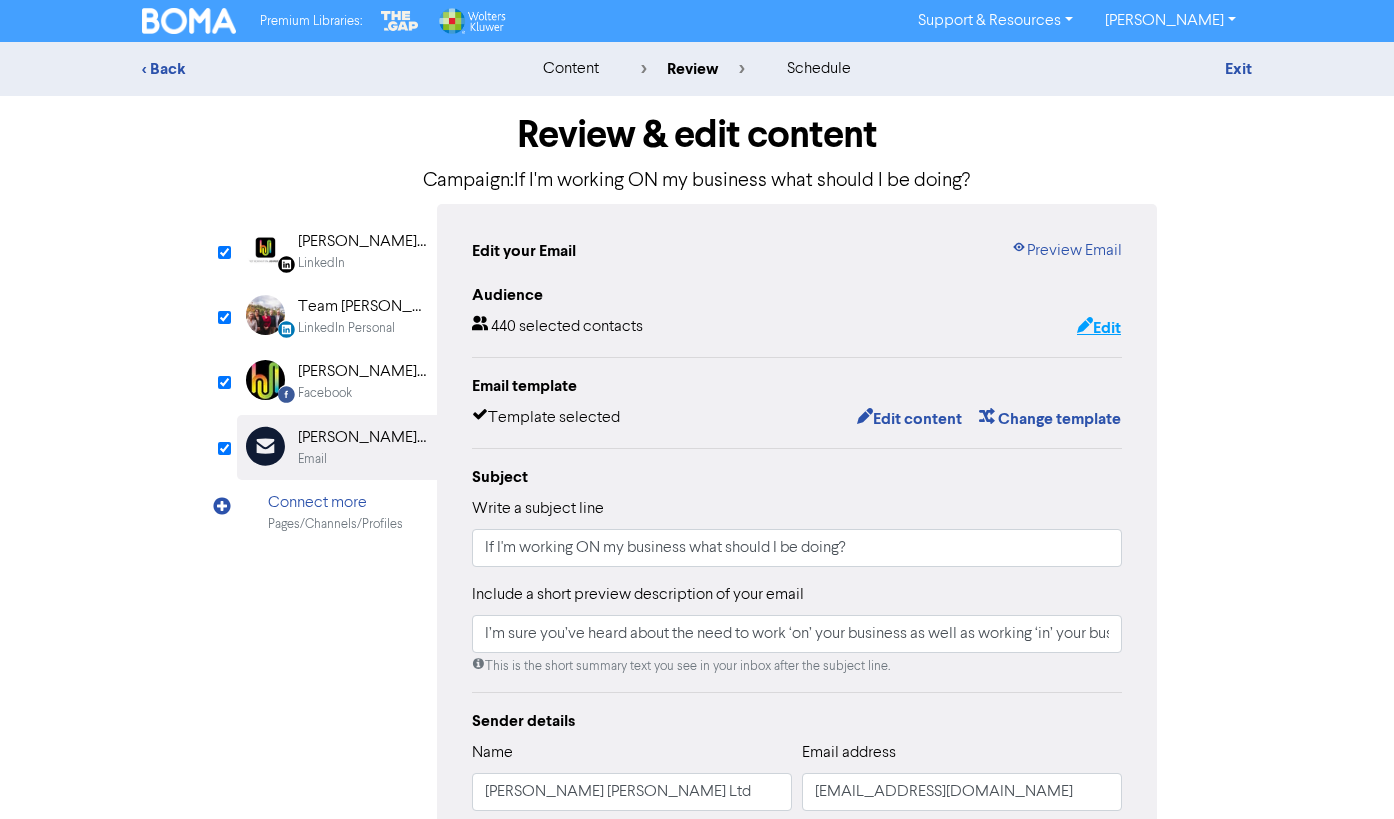 click on "Edit" at bounding box center [1099, 328] 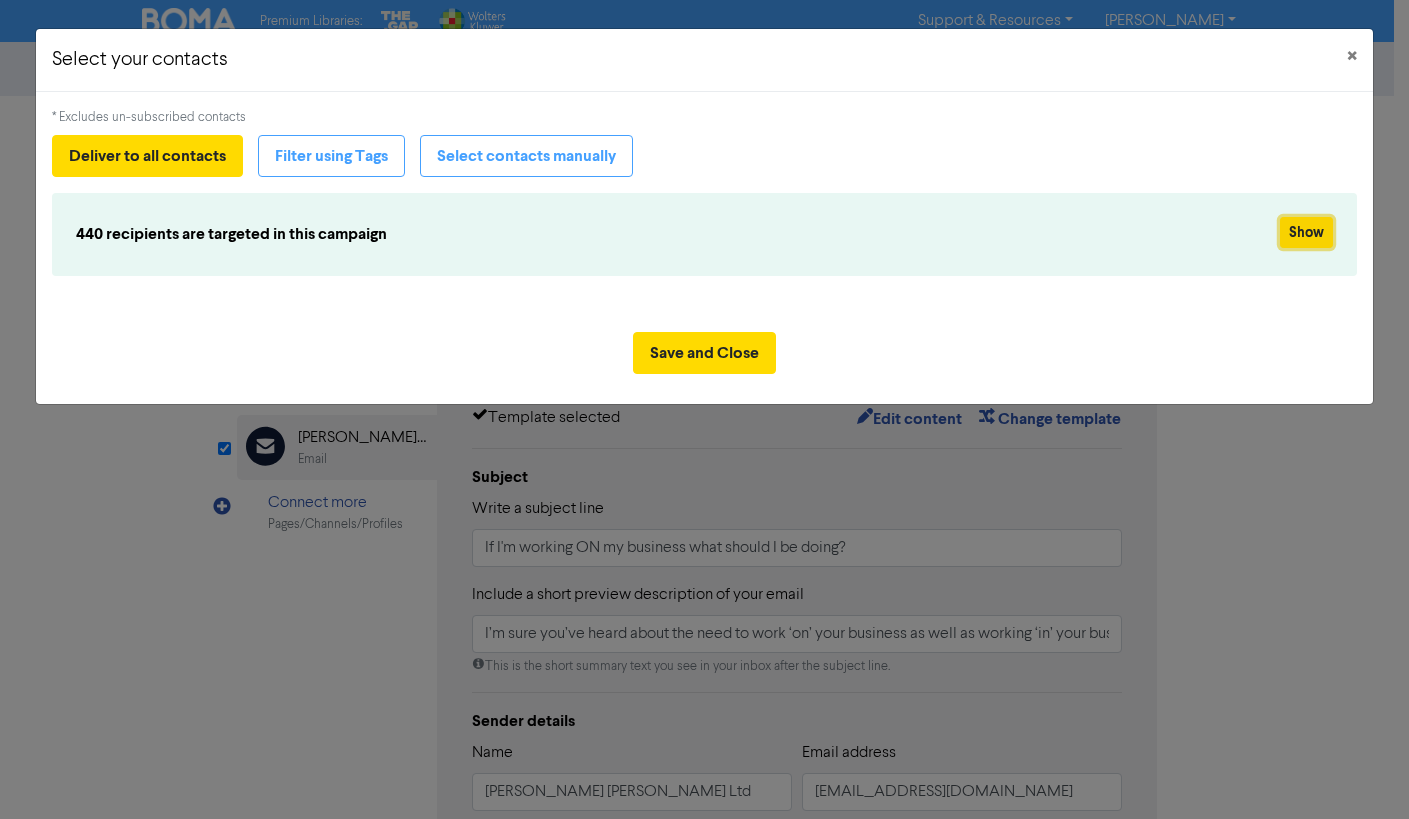 click on "Show" at bounding box center (1306, 232) 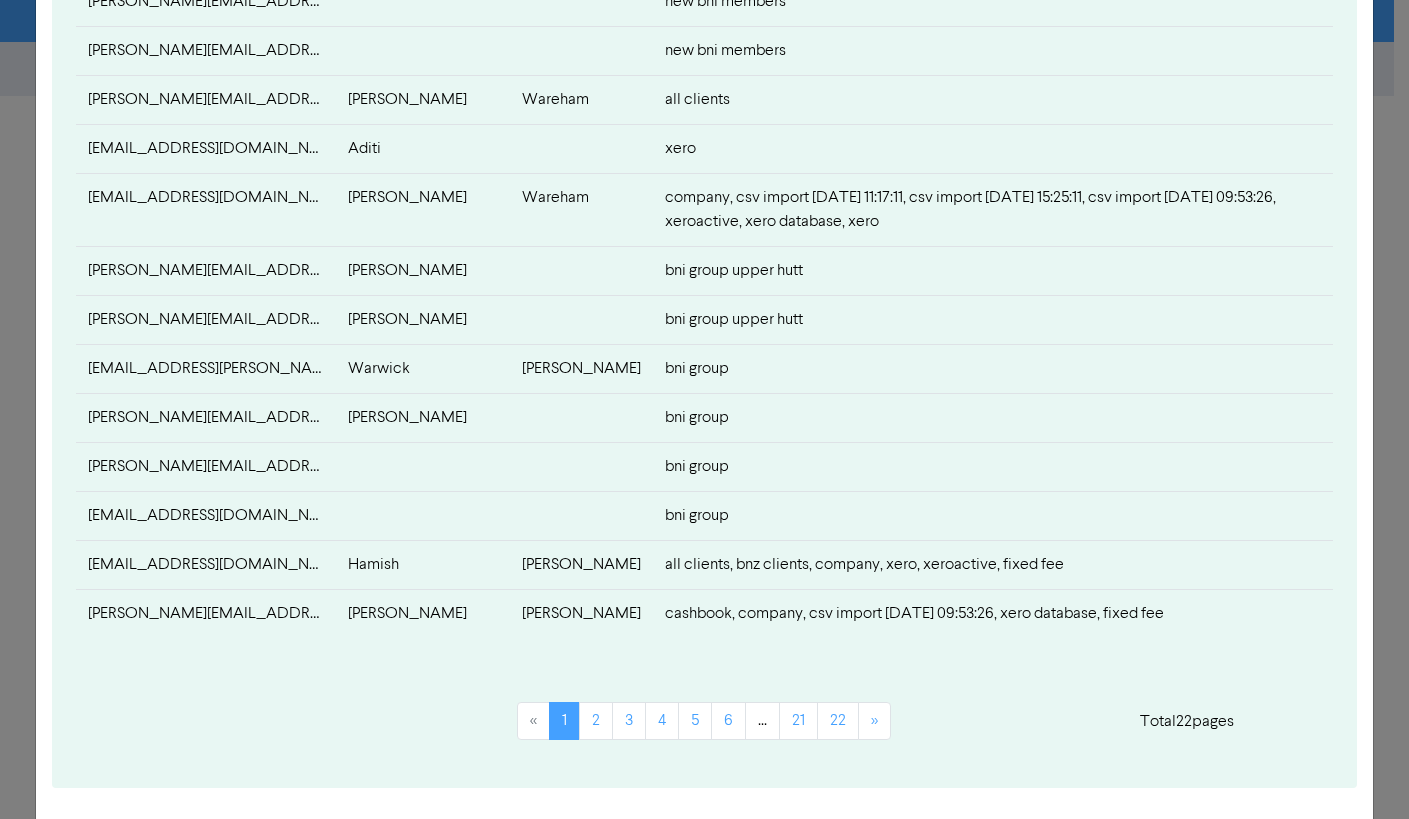 scroll, scrollTop: 800, scrollLeft: 0, axis: vertical 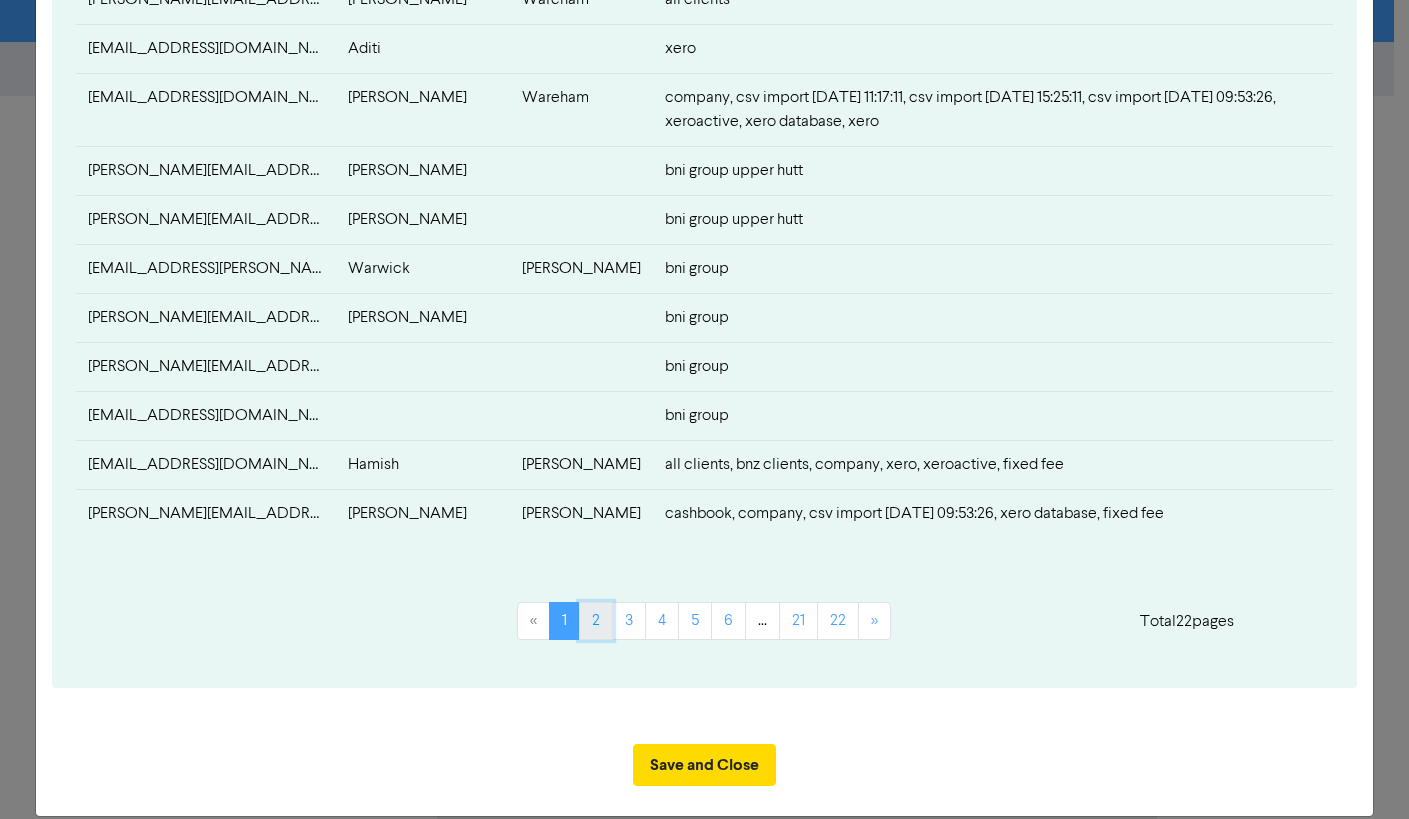 click on "2" at bounding box center [596, 621] 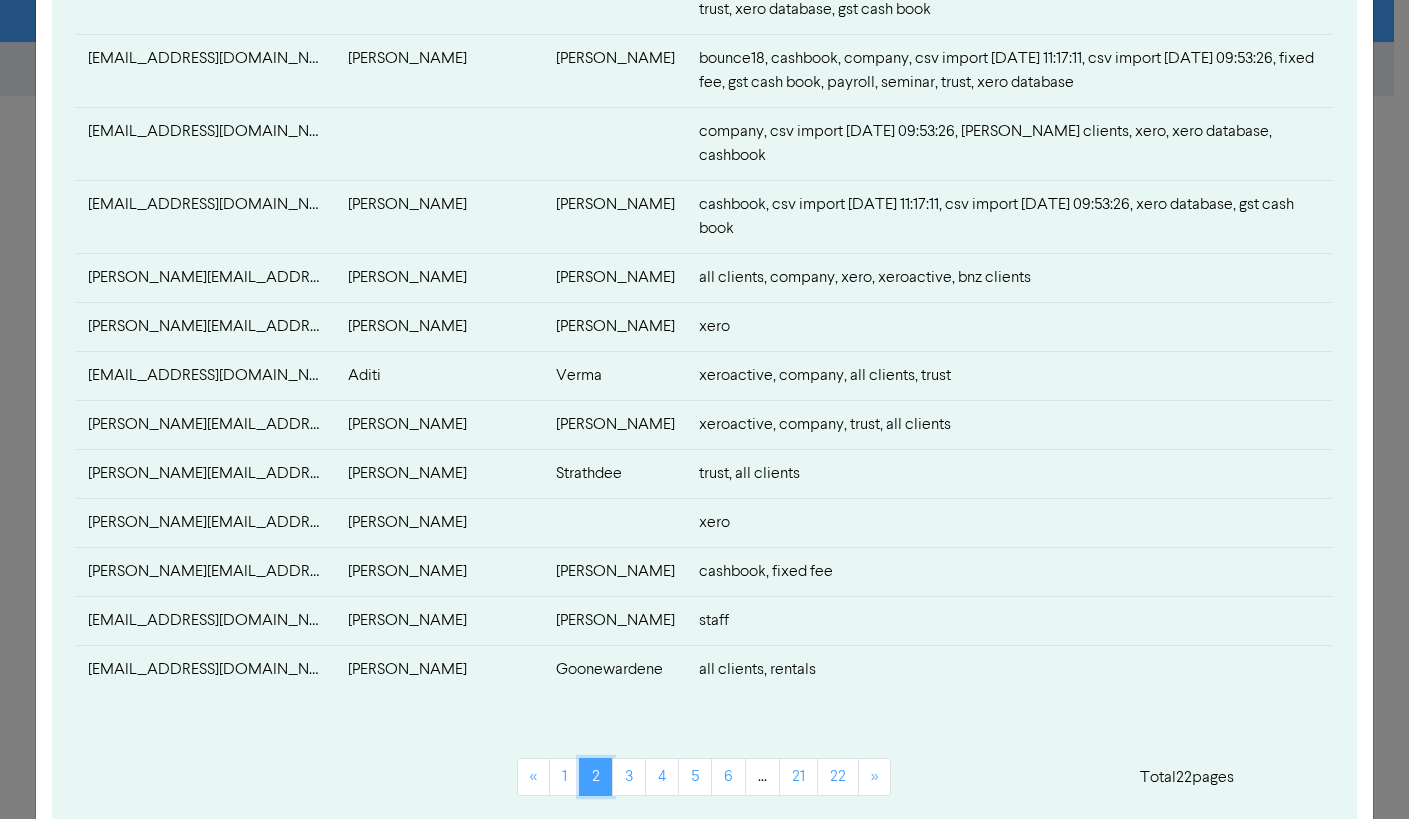scroll, scrollTop: 800, scrollLeft: 0, axis: vertical 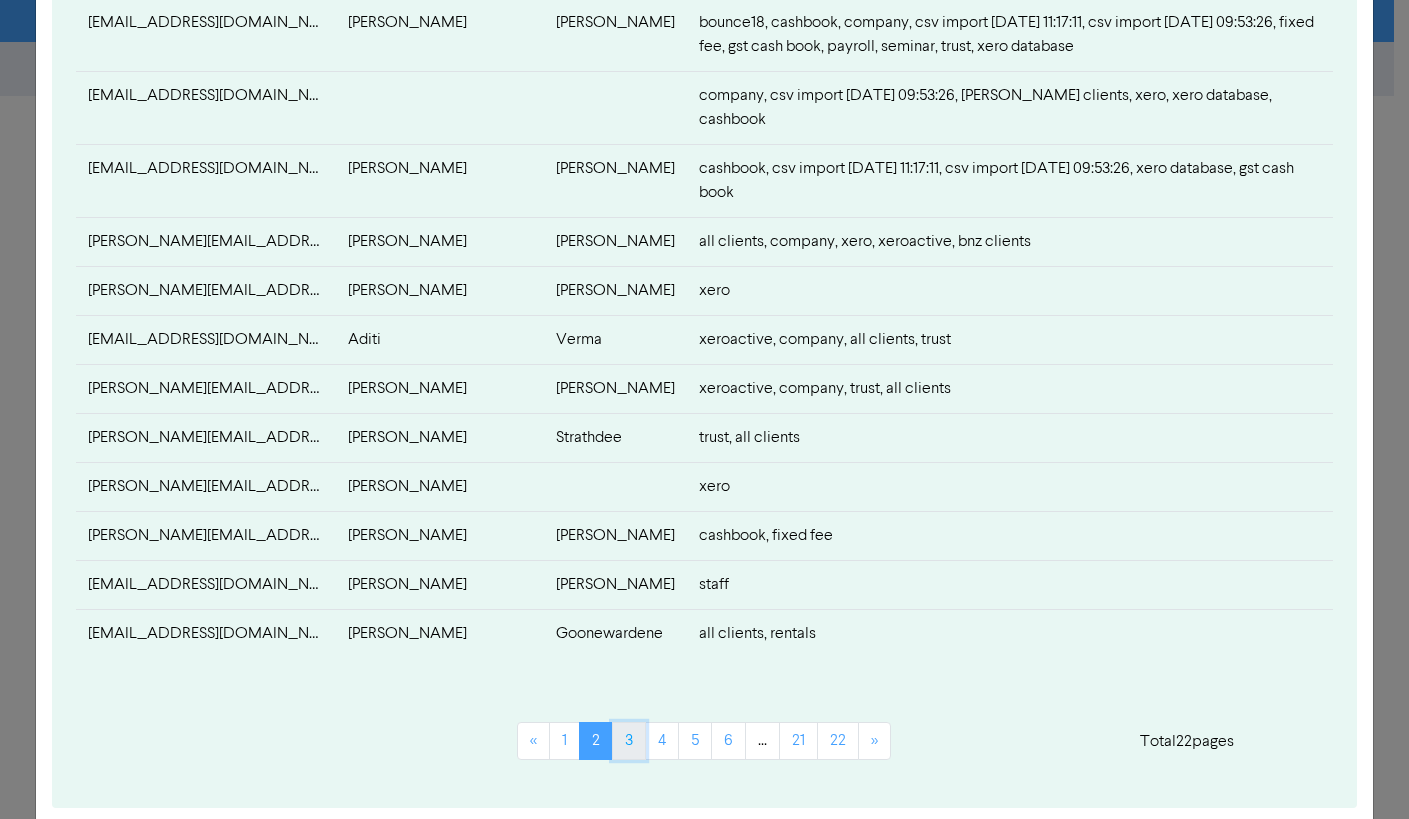 click on "3" at bounding box center [629, 741] 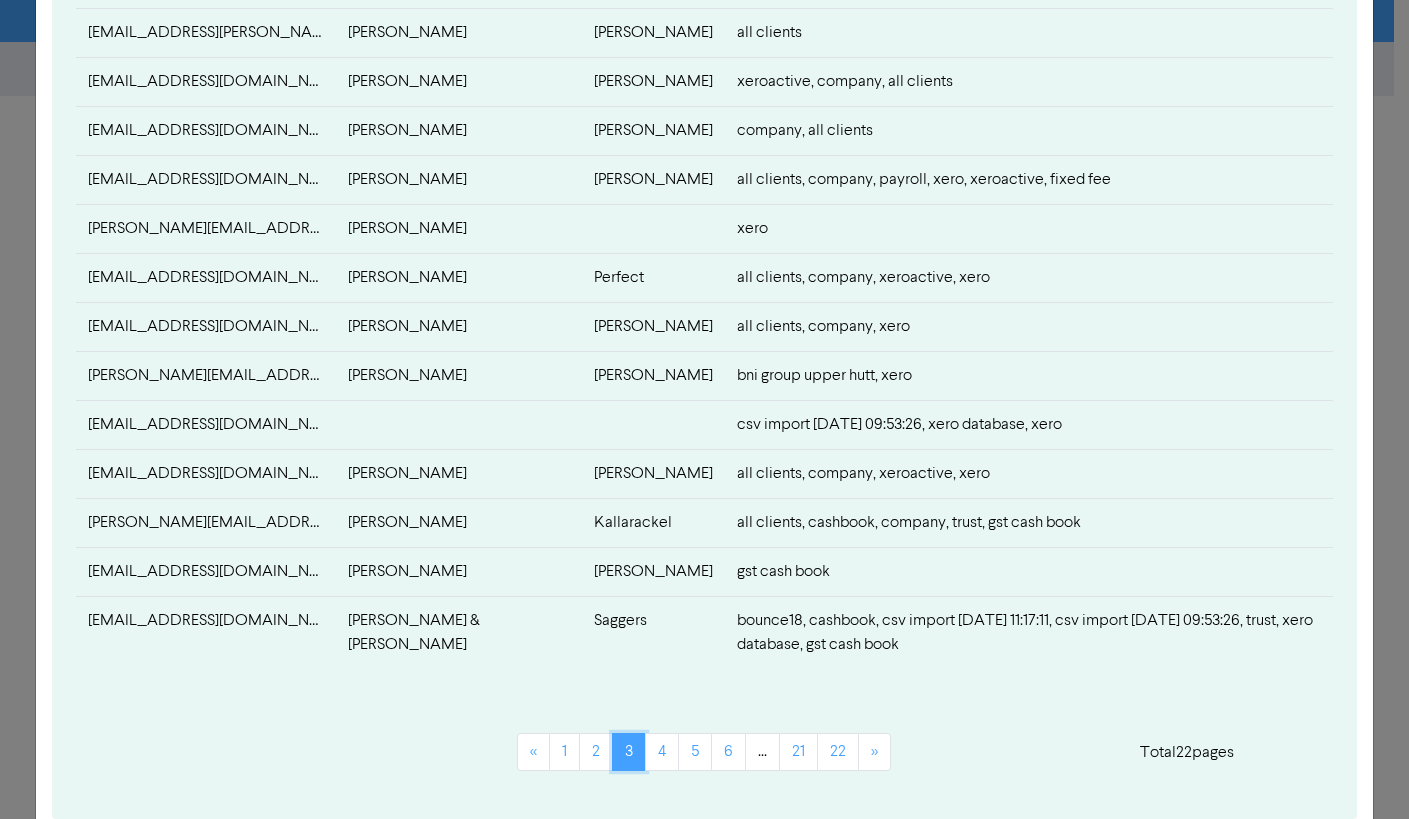 scroll, scrollTop: 700, scrollLeft: 0, axis: vertical 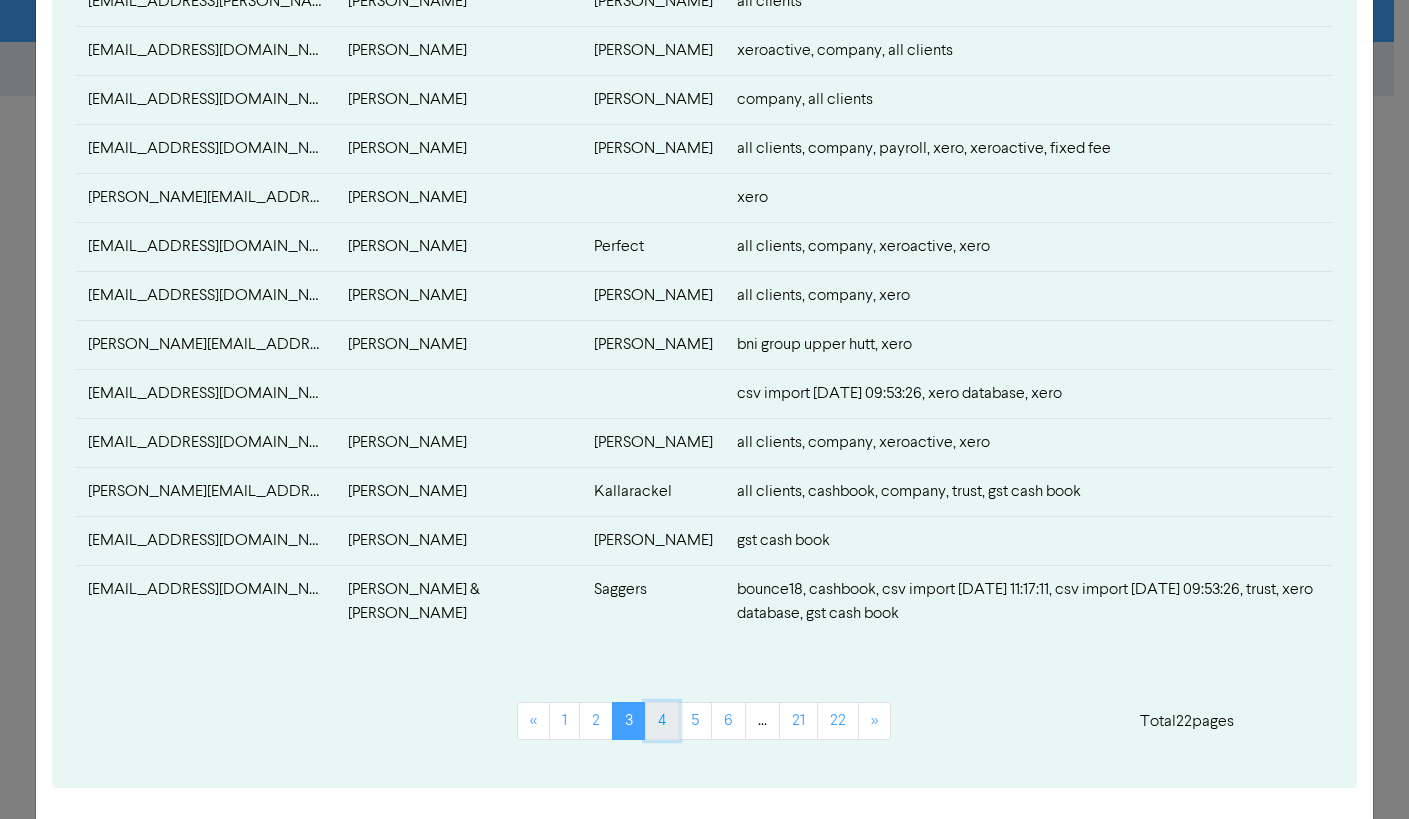 click on "4" at bounding box center (662, 721) 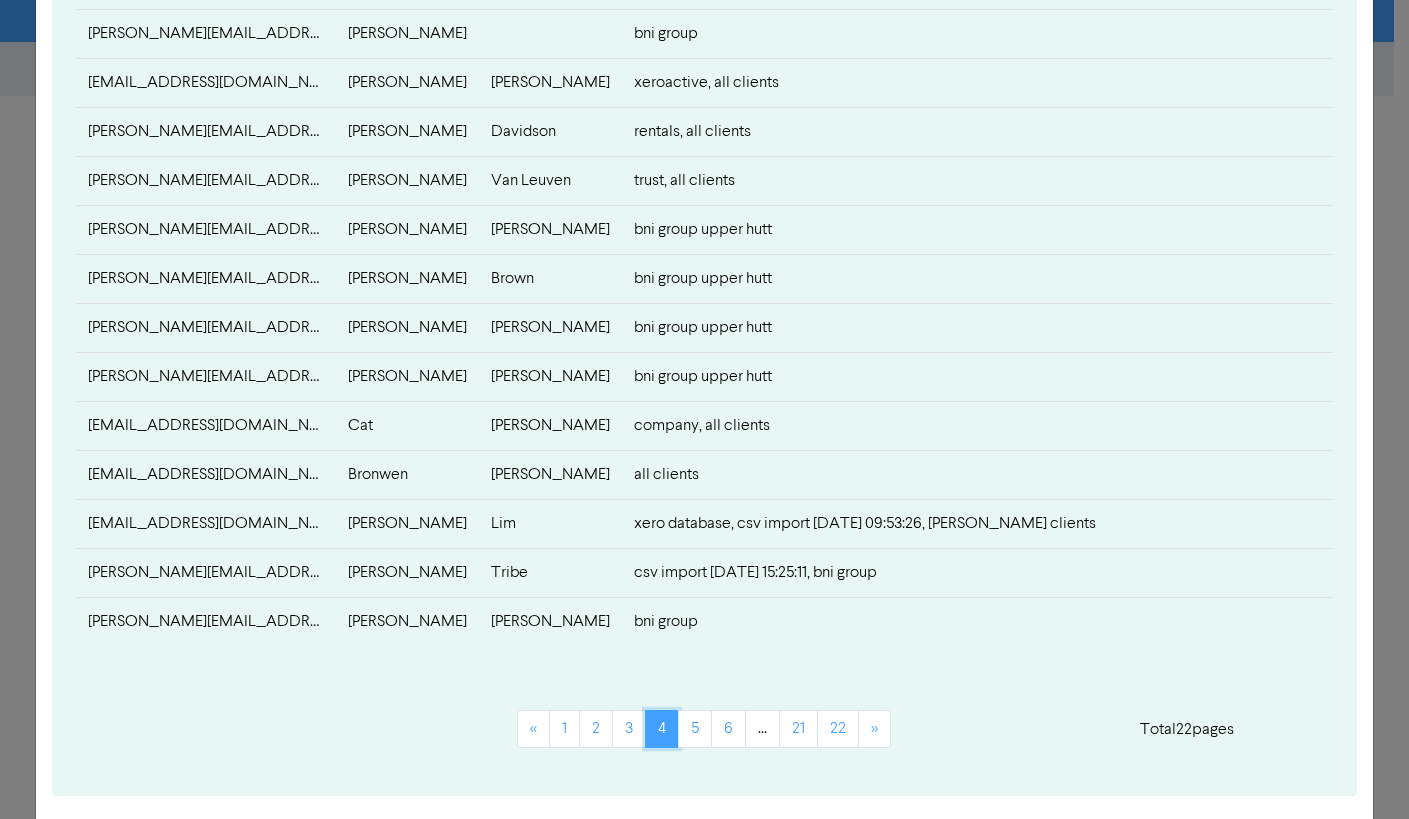 scroll, scrollTop: 717, scrollLeft: 0, axis: vertical 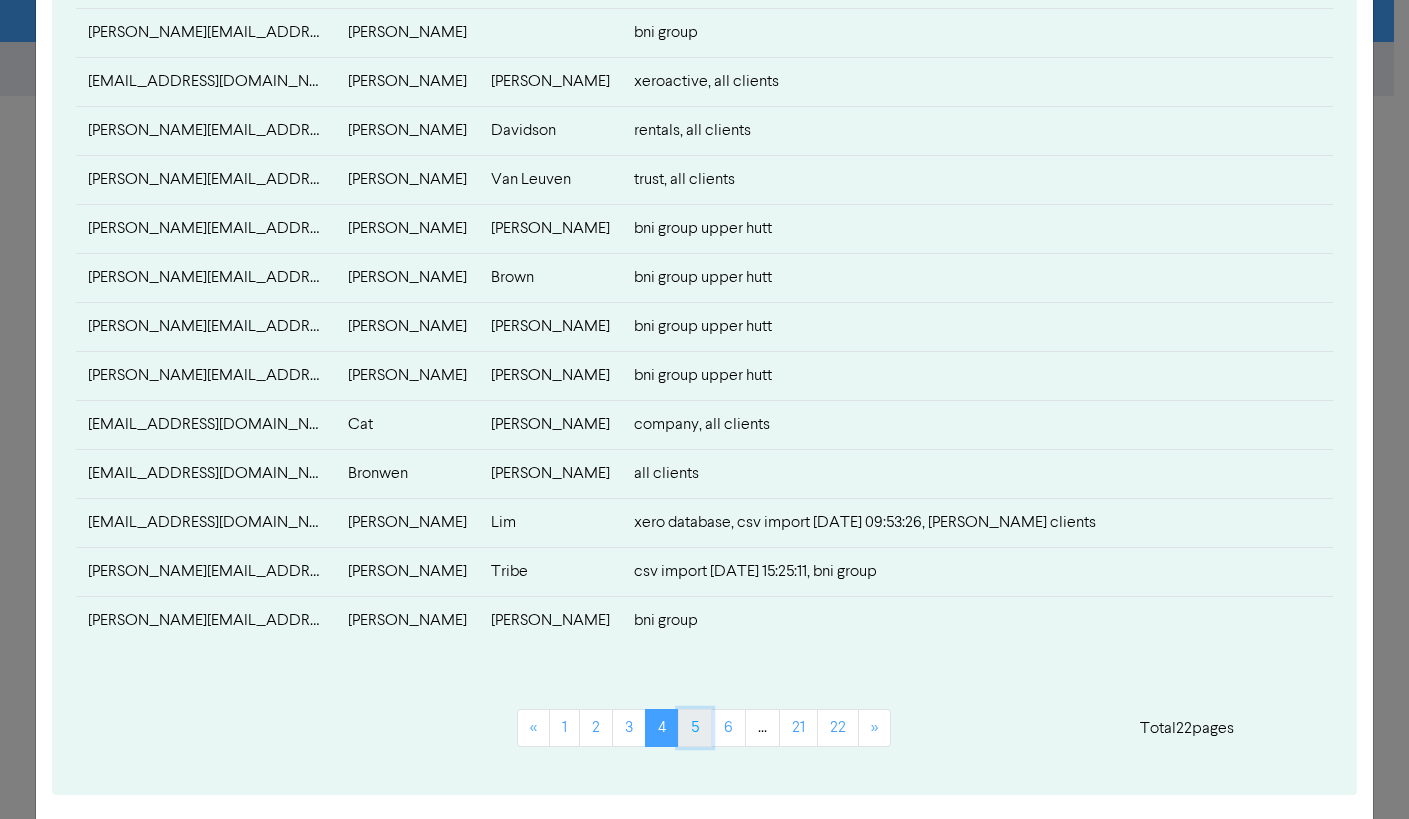 click on "5" at bounding box center [695, 728] 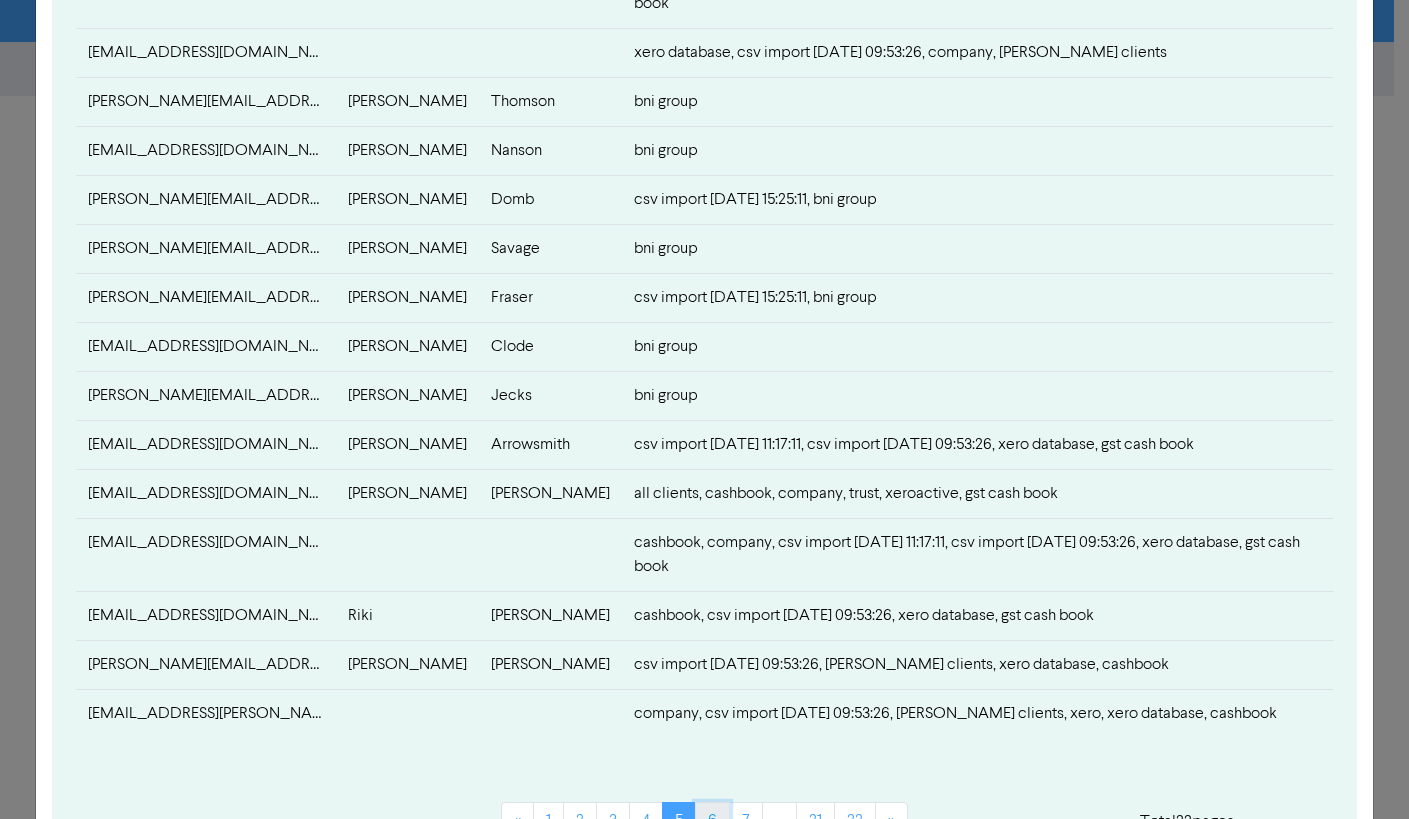 click on "6" at bounding box center [712, 821] 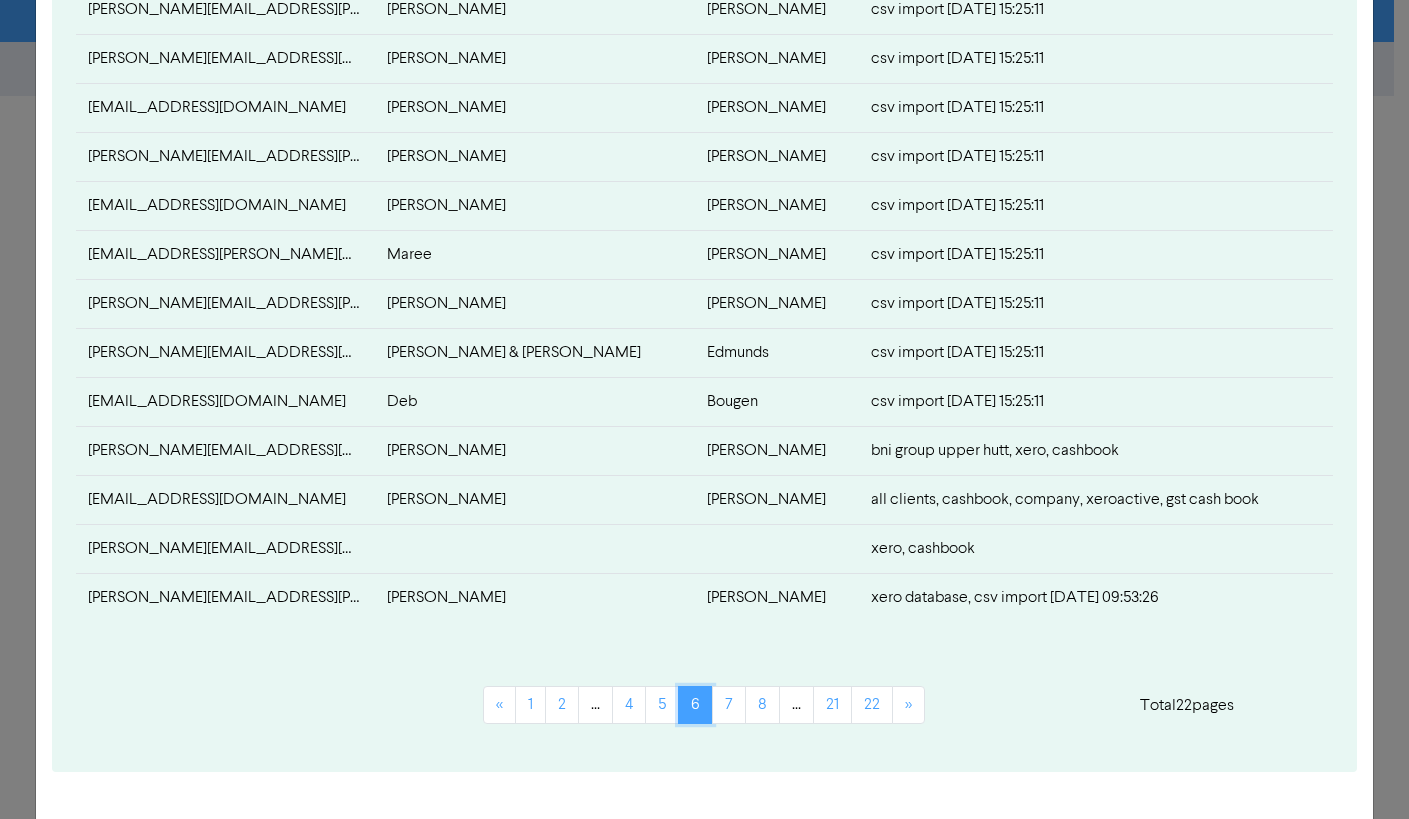 scroll, scrollTop: 700, scrollLeft: 0, axis: vertical 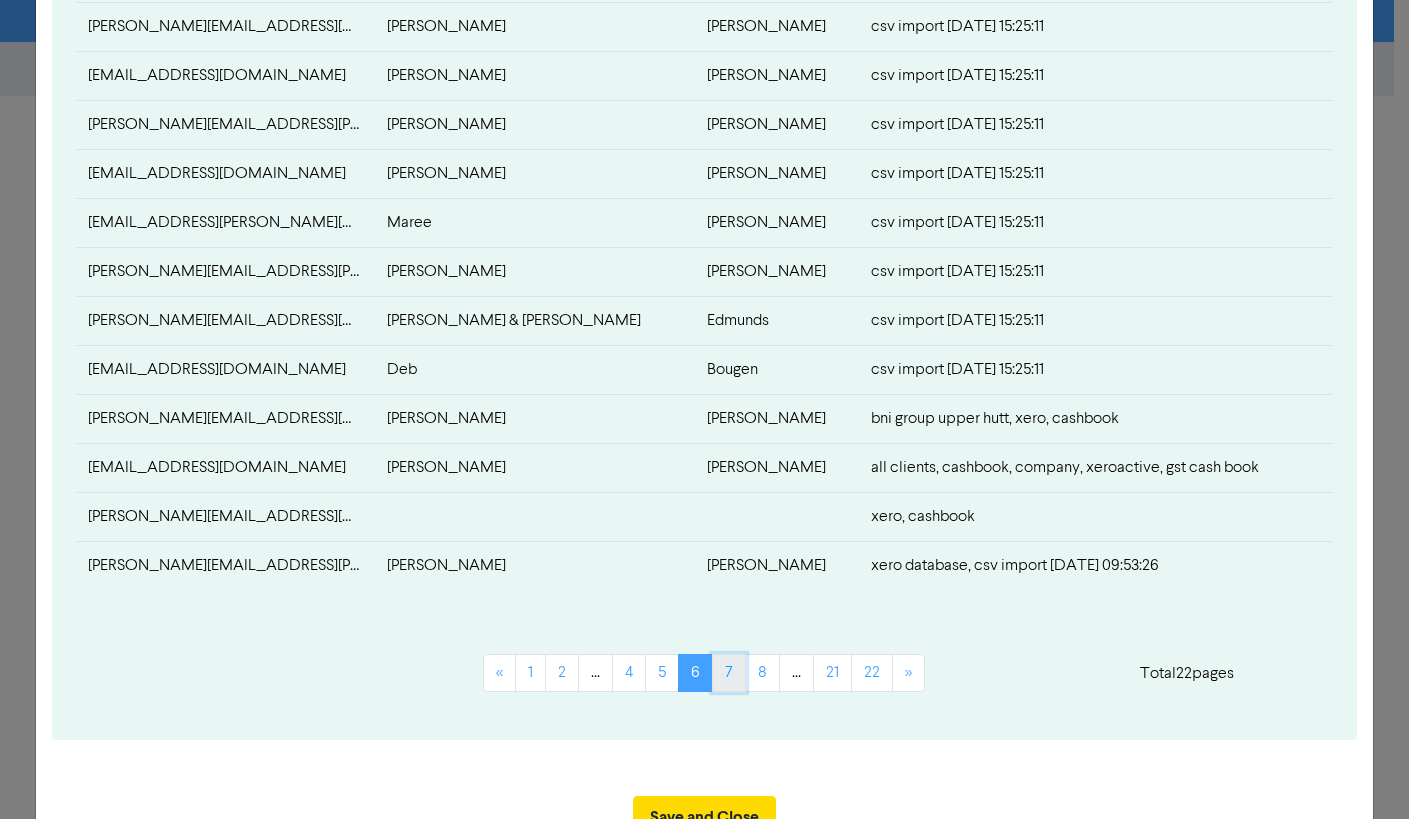 click on "7" at bounding box center (729, 673) 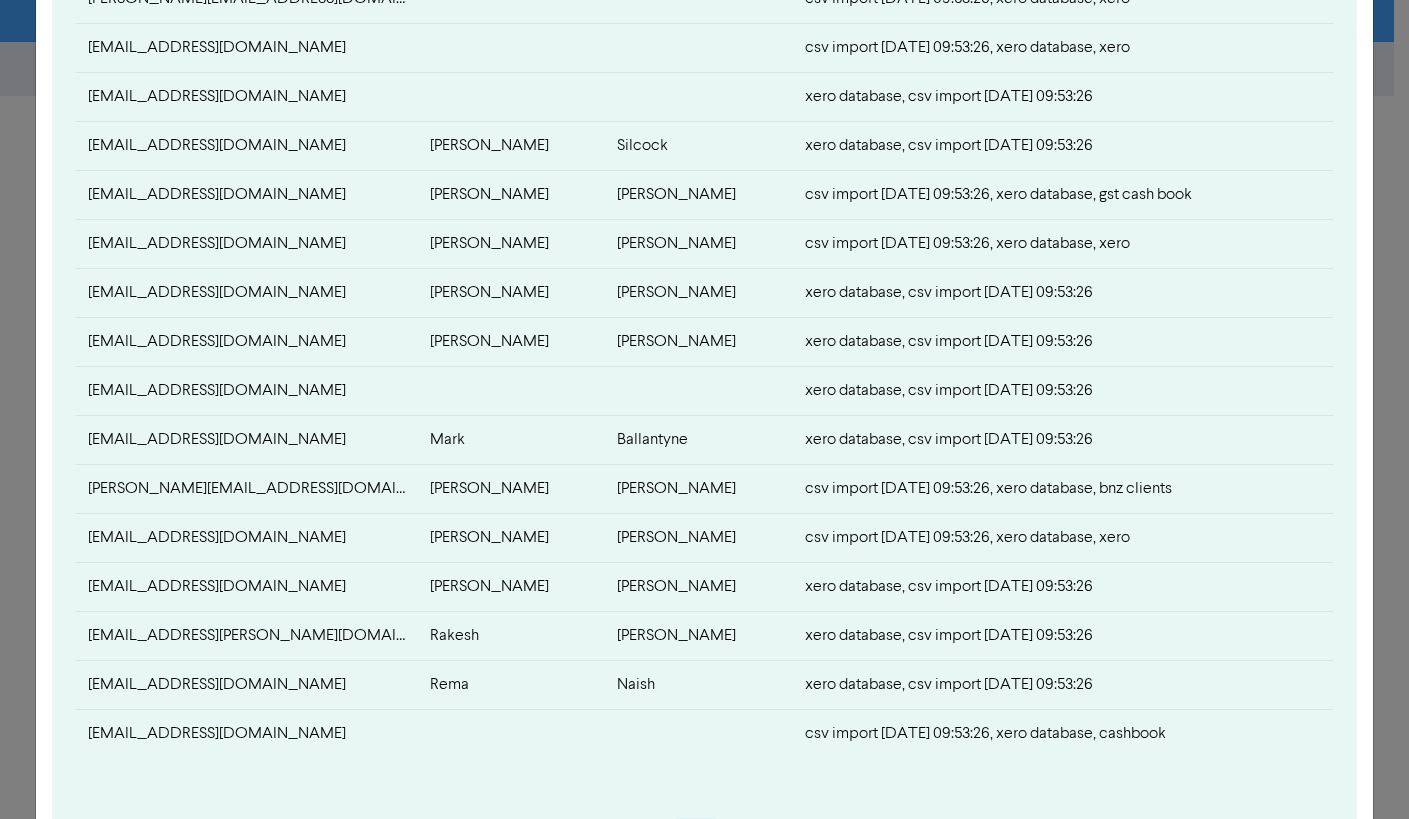 scroll, scrollTop: 600, scrollLeft: 0, axis: vertical 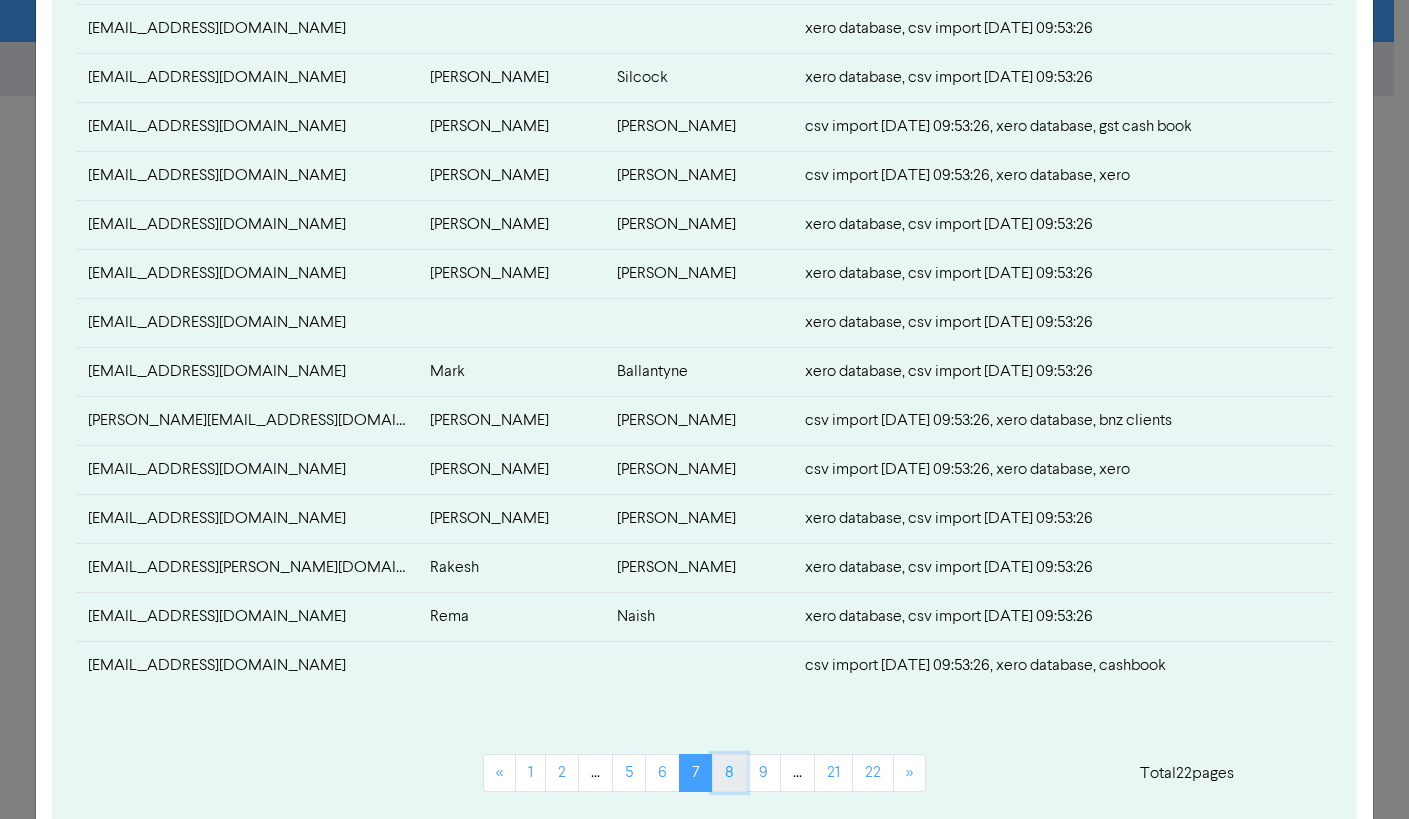 click on "8" at bounding box center (729, 773) 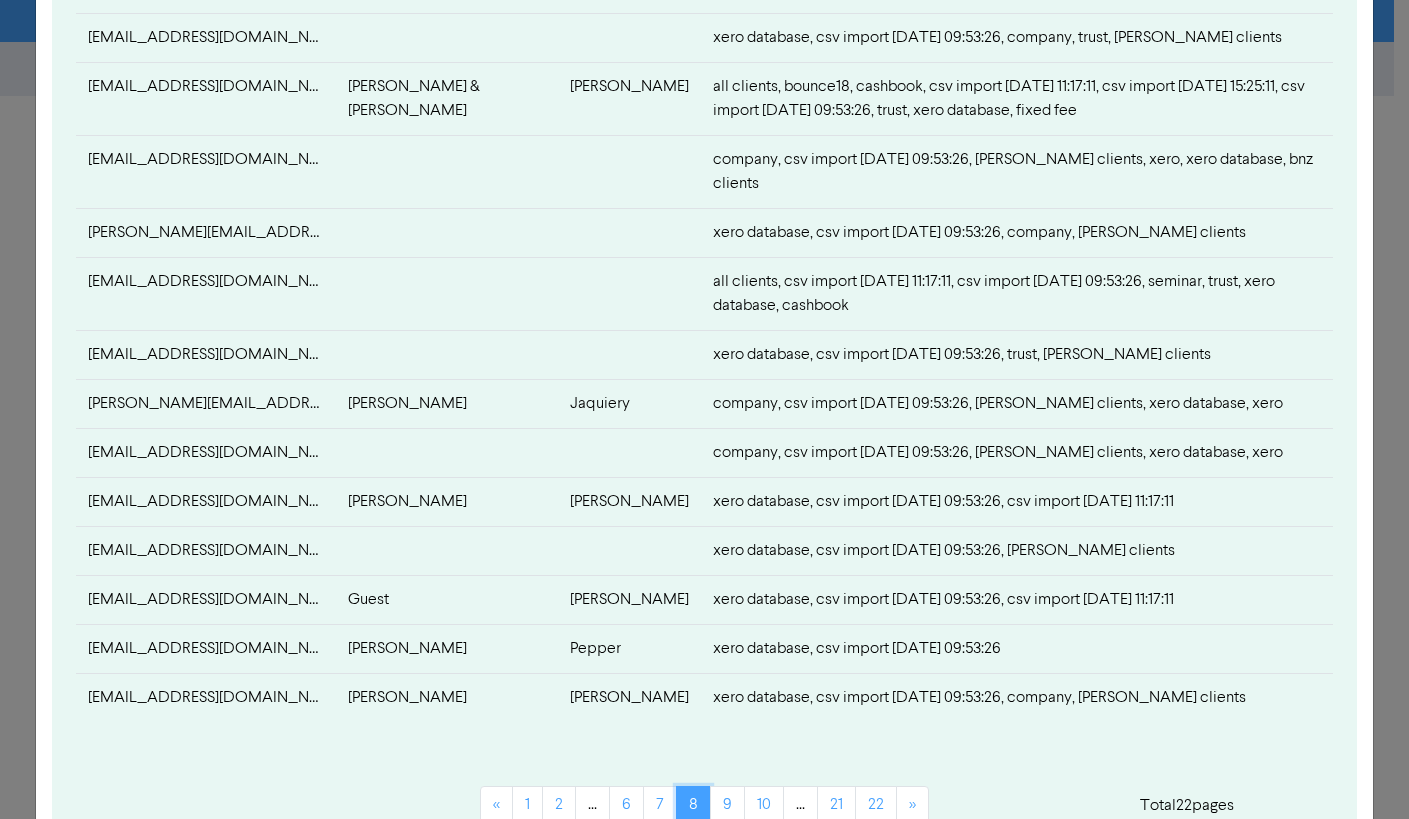 scroll, scrollTop: 700, scrollLeft: 0, axis: vertical 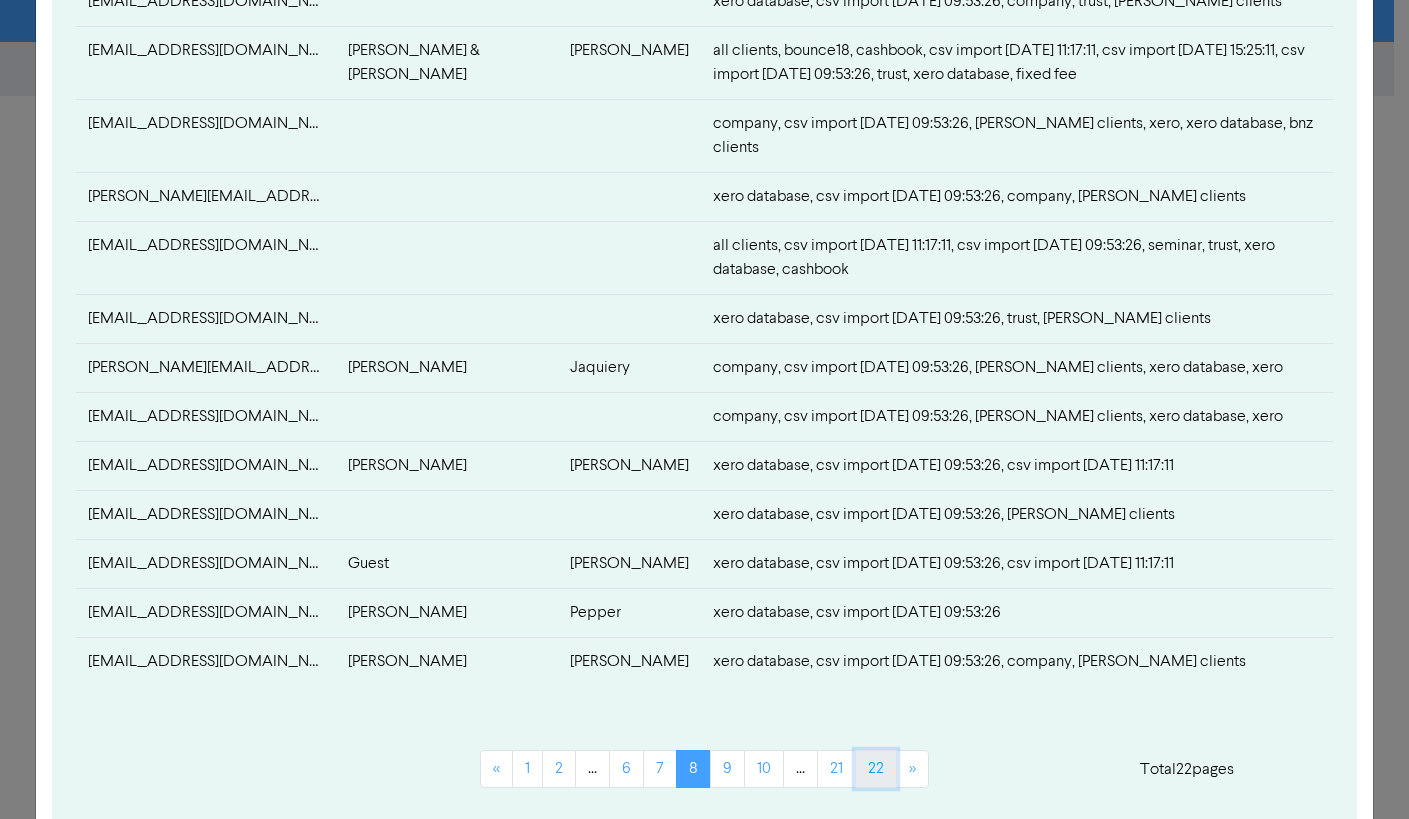 click on "22" at bounding box center [876, 769] 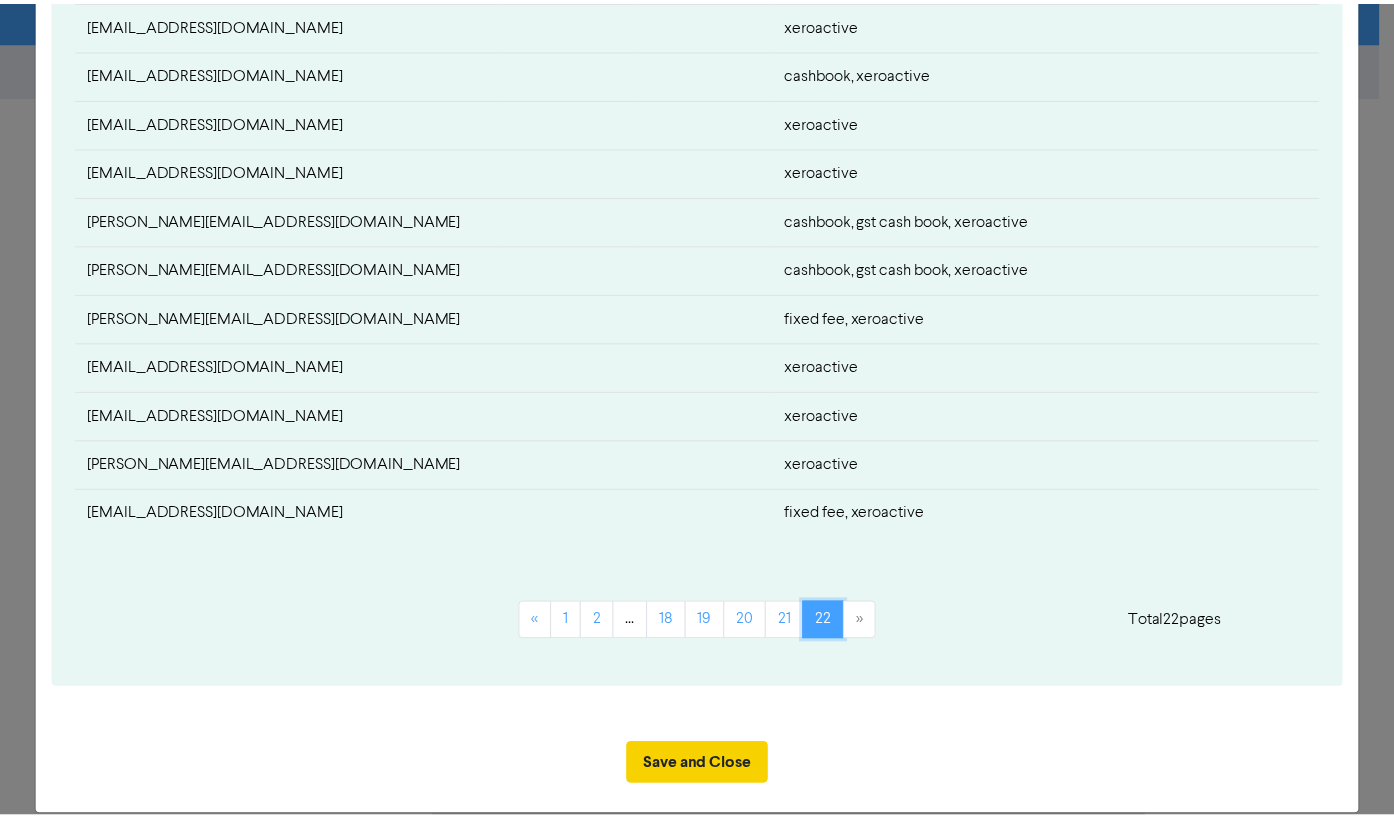 scroll, scrollTop: 778, scrollLeft: 0, axis: vertical 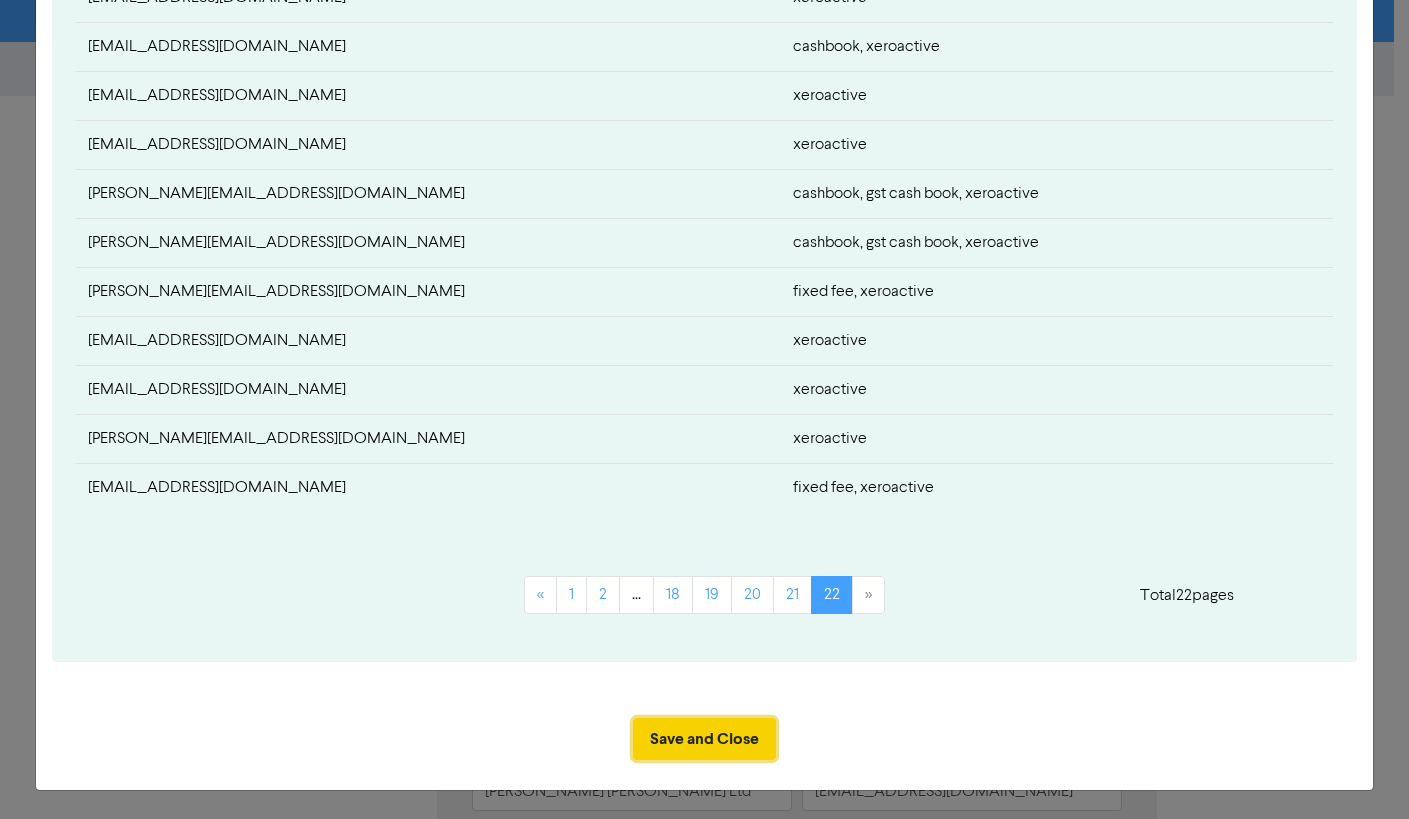 click on "Save and Close" at bounding box center [704, 739] 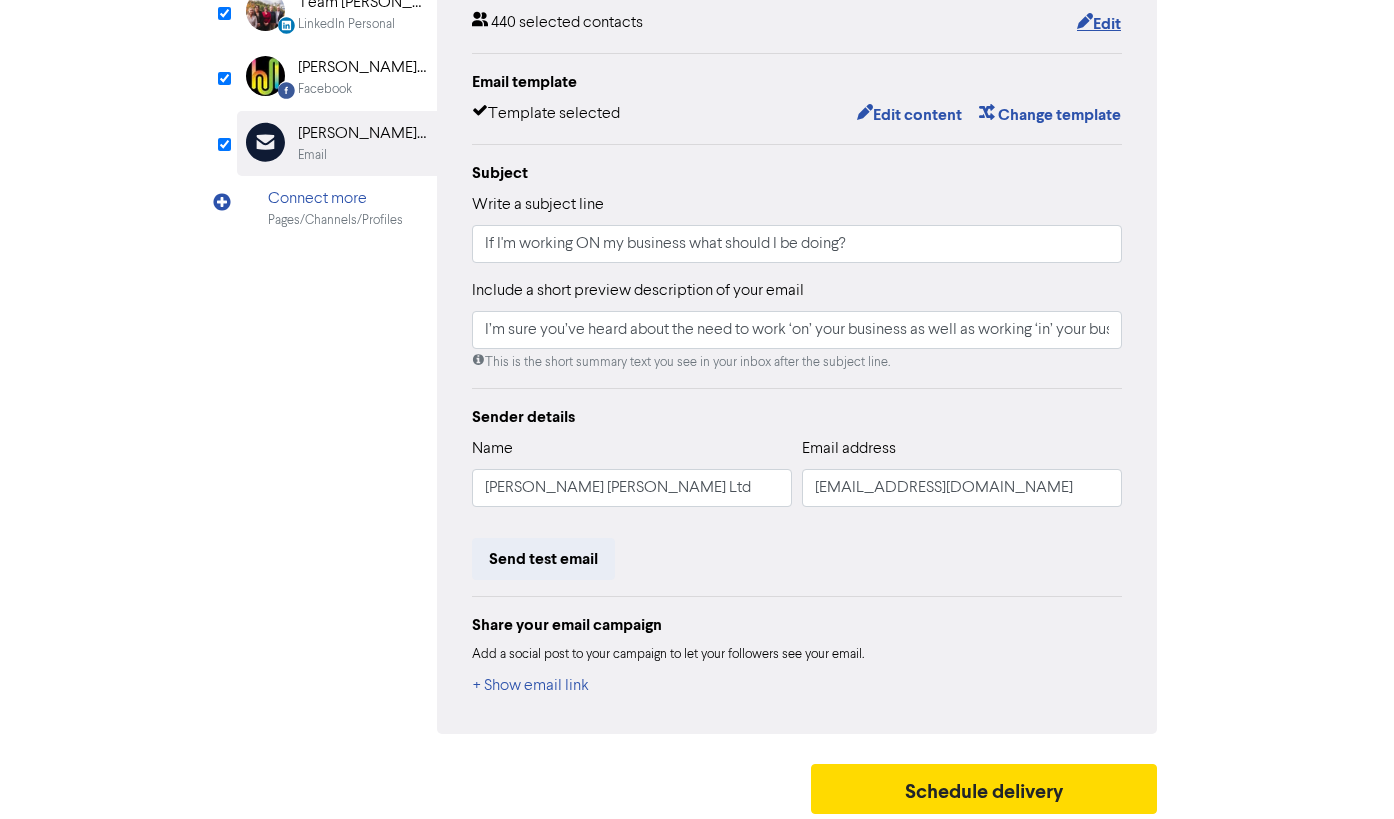 scroll, scrollTop: 311, scrollLeft: 0, axis: vertical 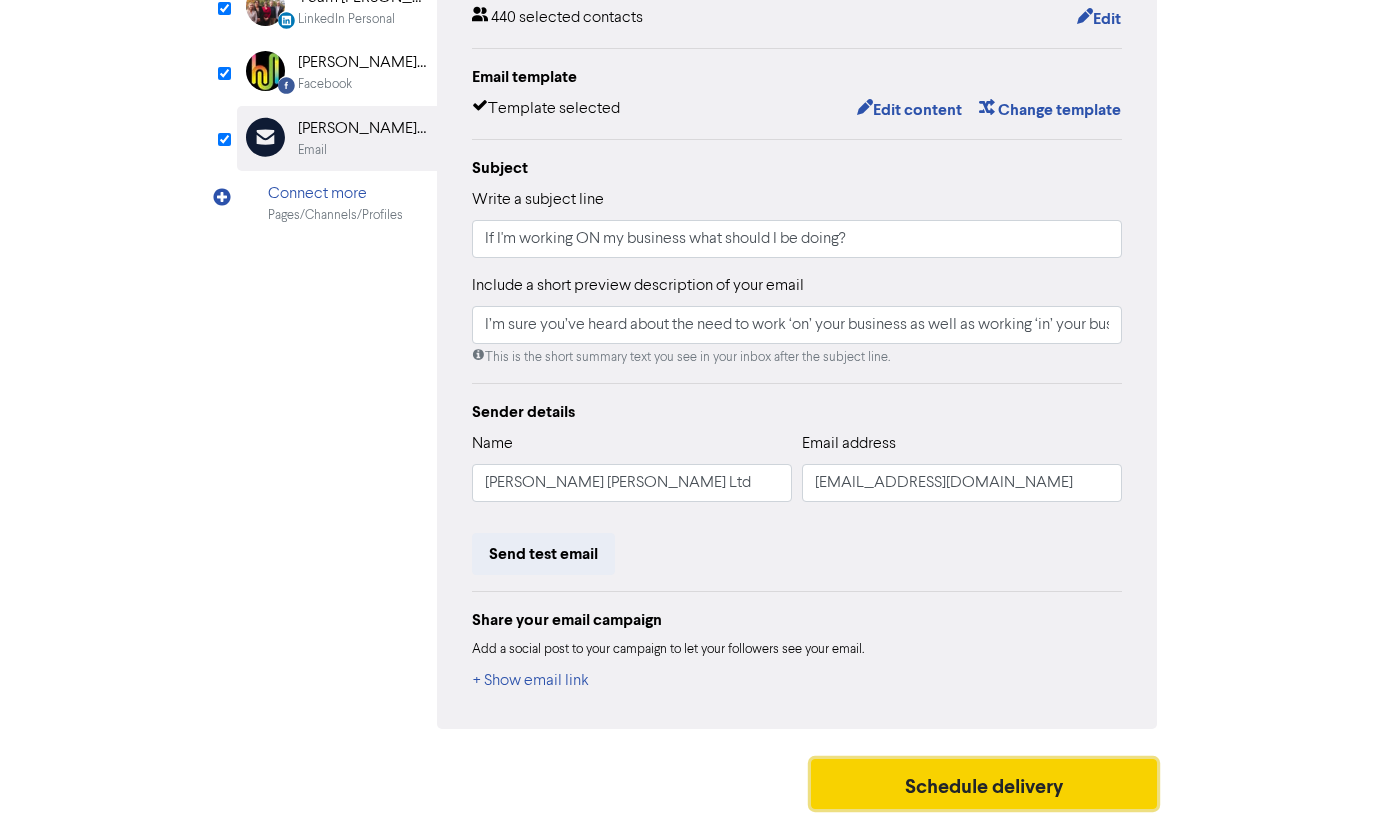 click on "Schedule delivery" at bounding box center [984, 784] 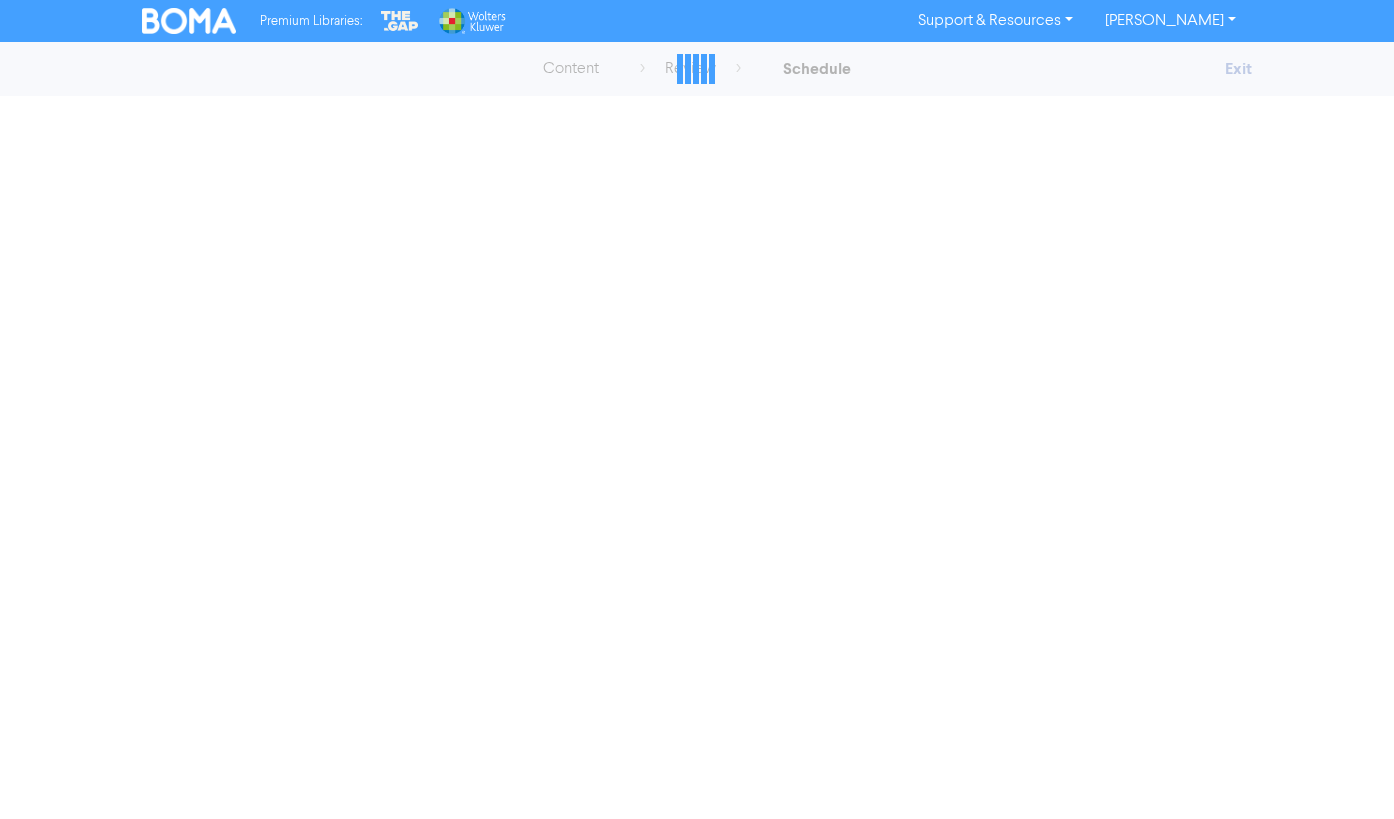 scroll, scrollTop: 0, scrollLeft: 0, axis: both 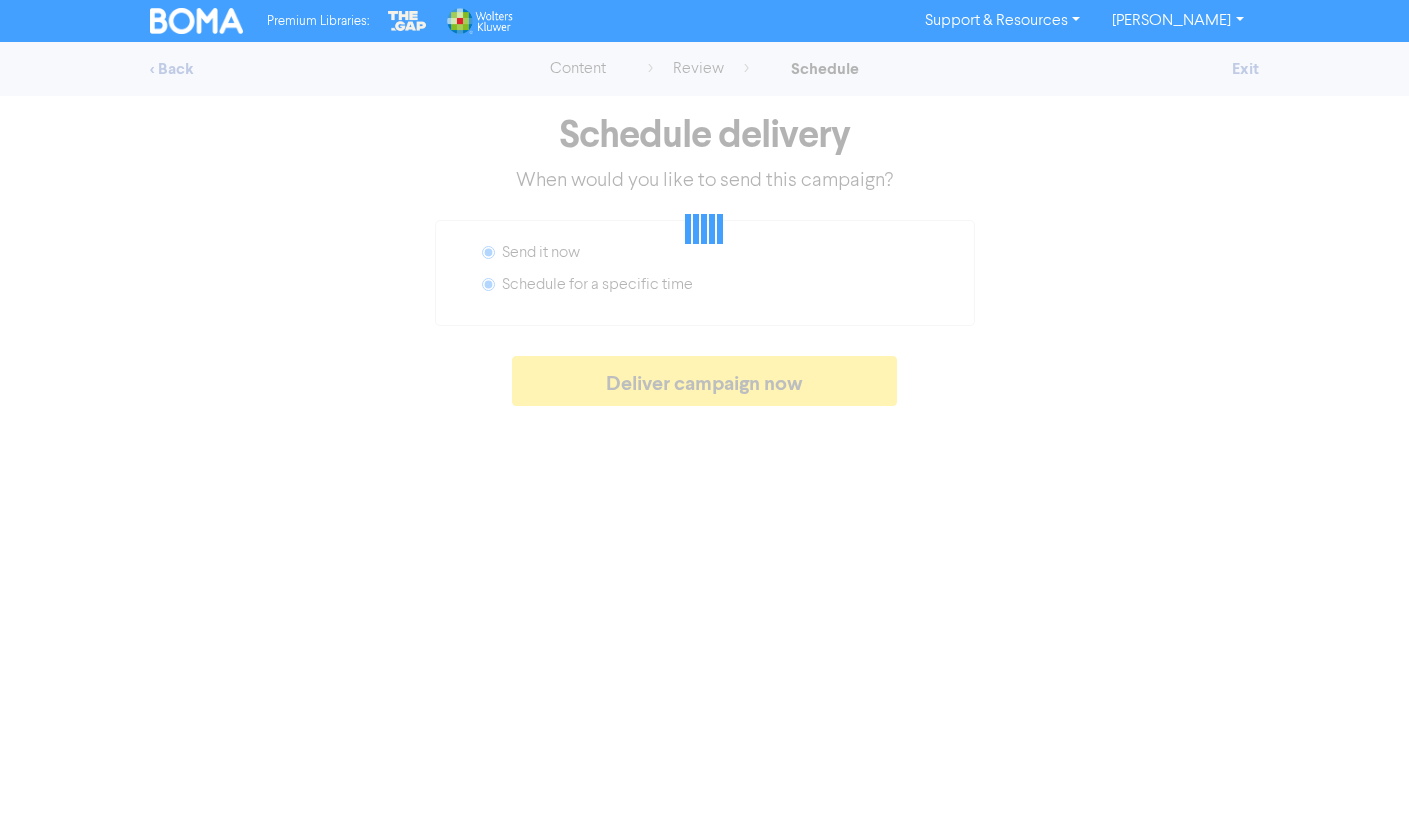 radio on "false" 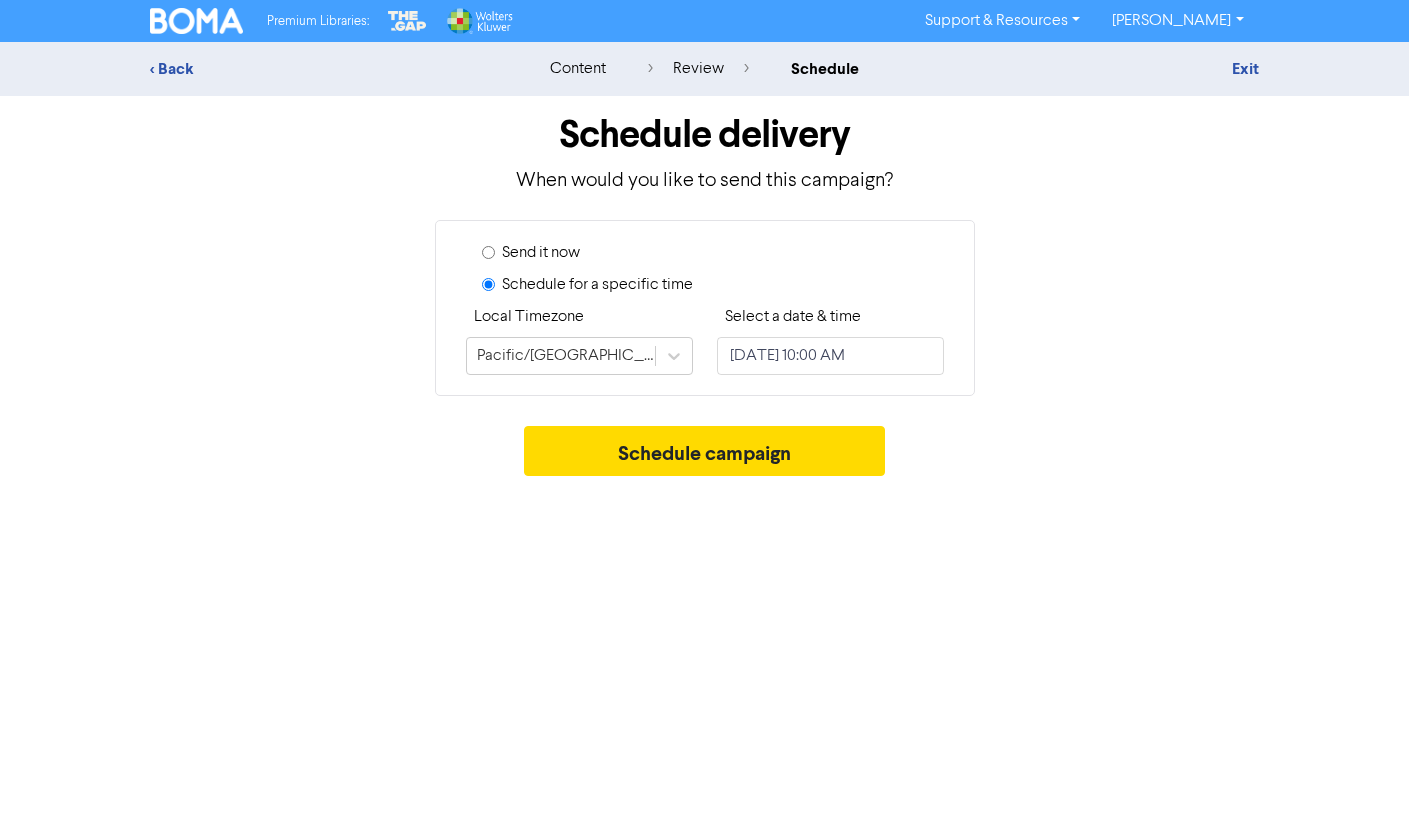 click on "Send it now" at bounding box center (488, 252) 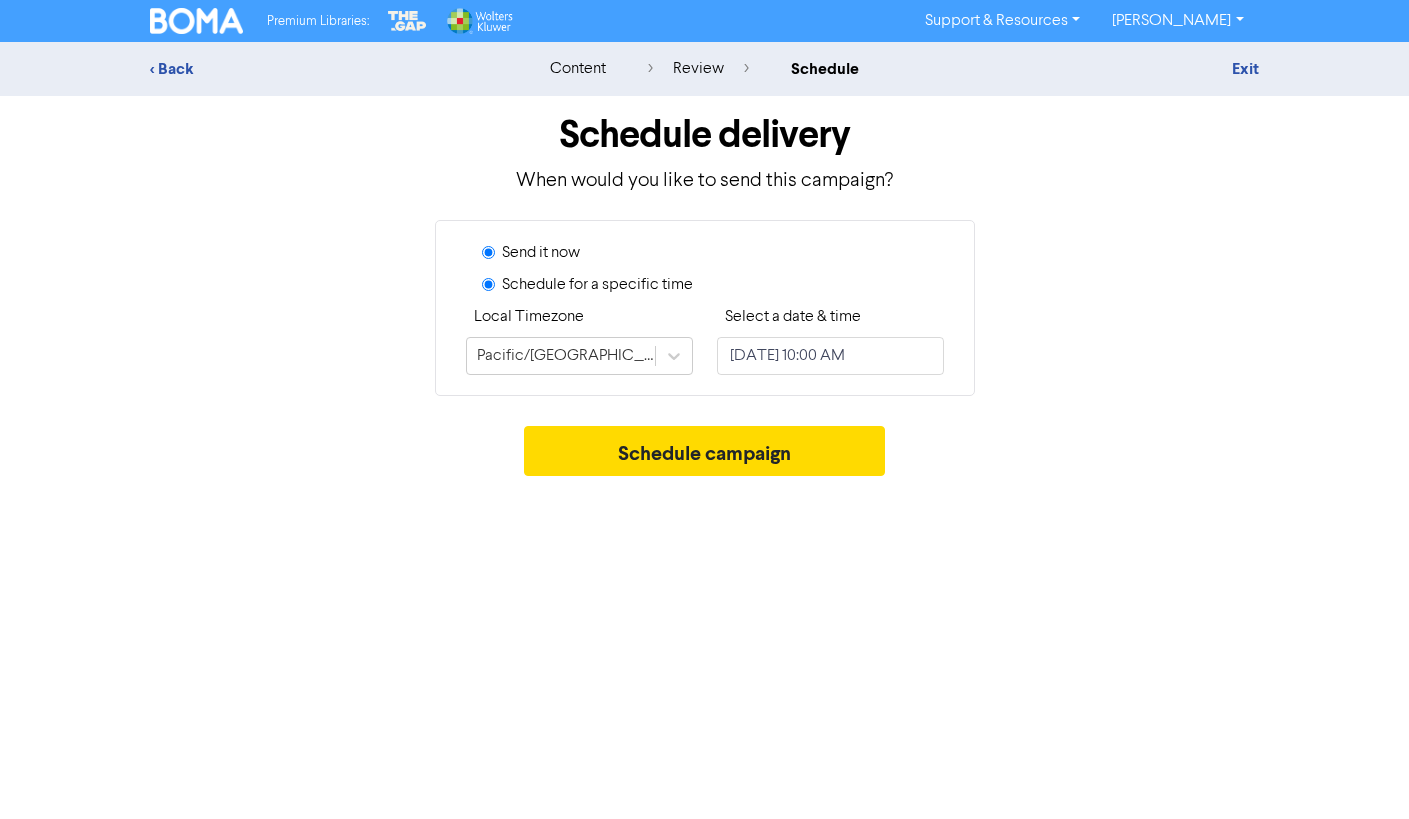 radio on "false" 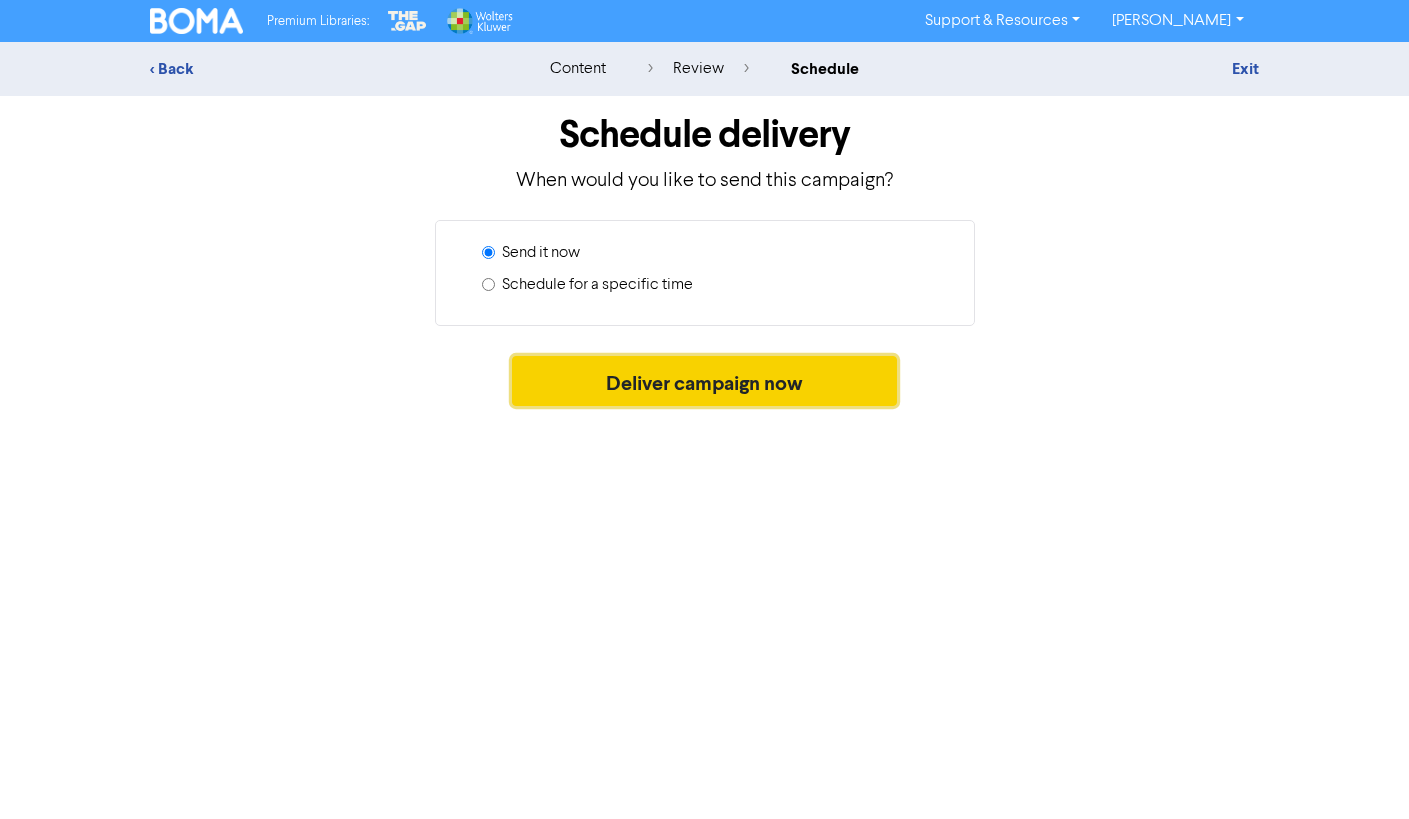 click on "Deliver campaign now" at bounding box center (704, 381) 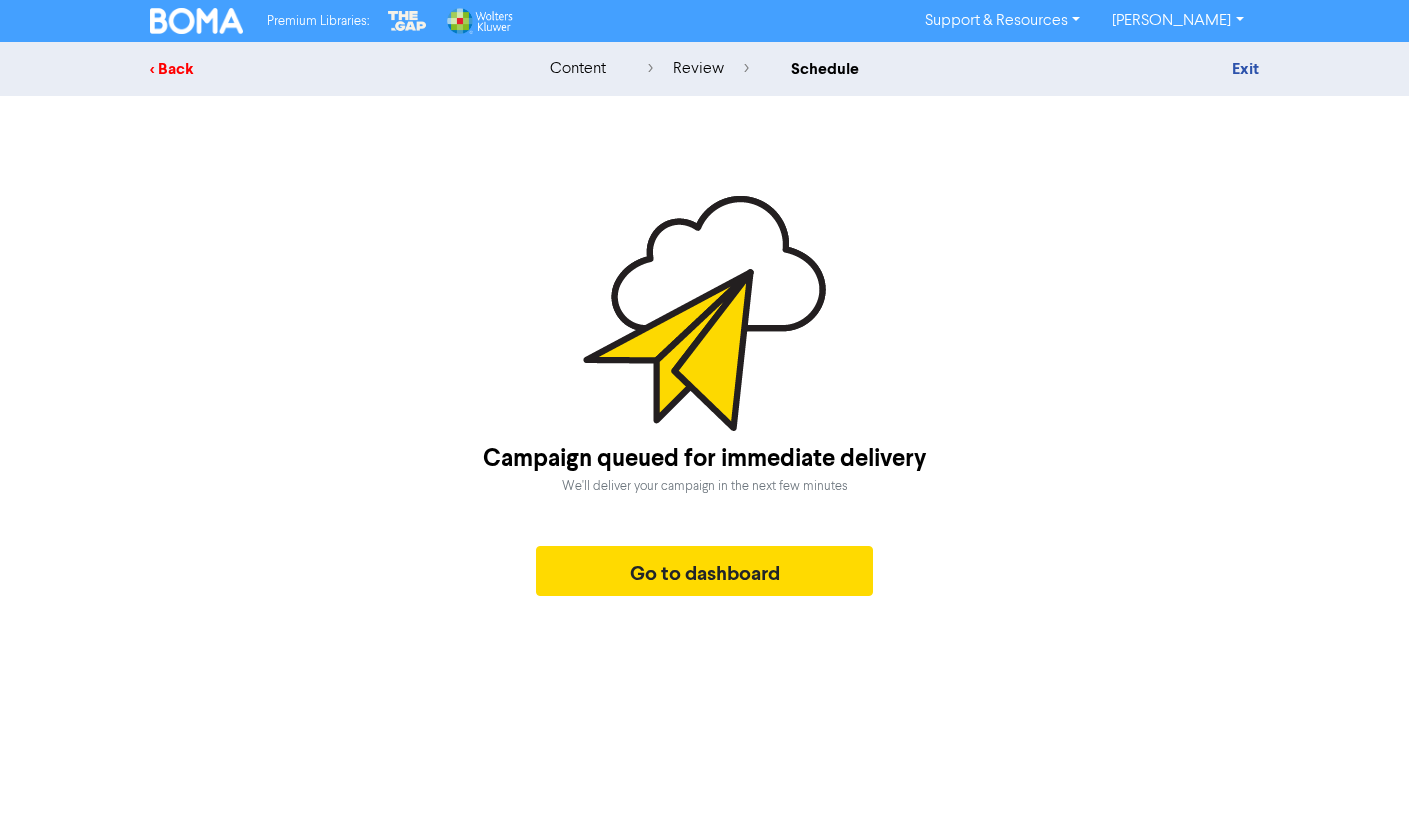click on "< Back" at bounding box center (325, 69) 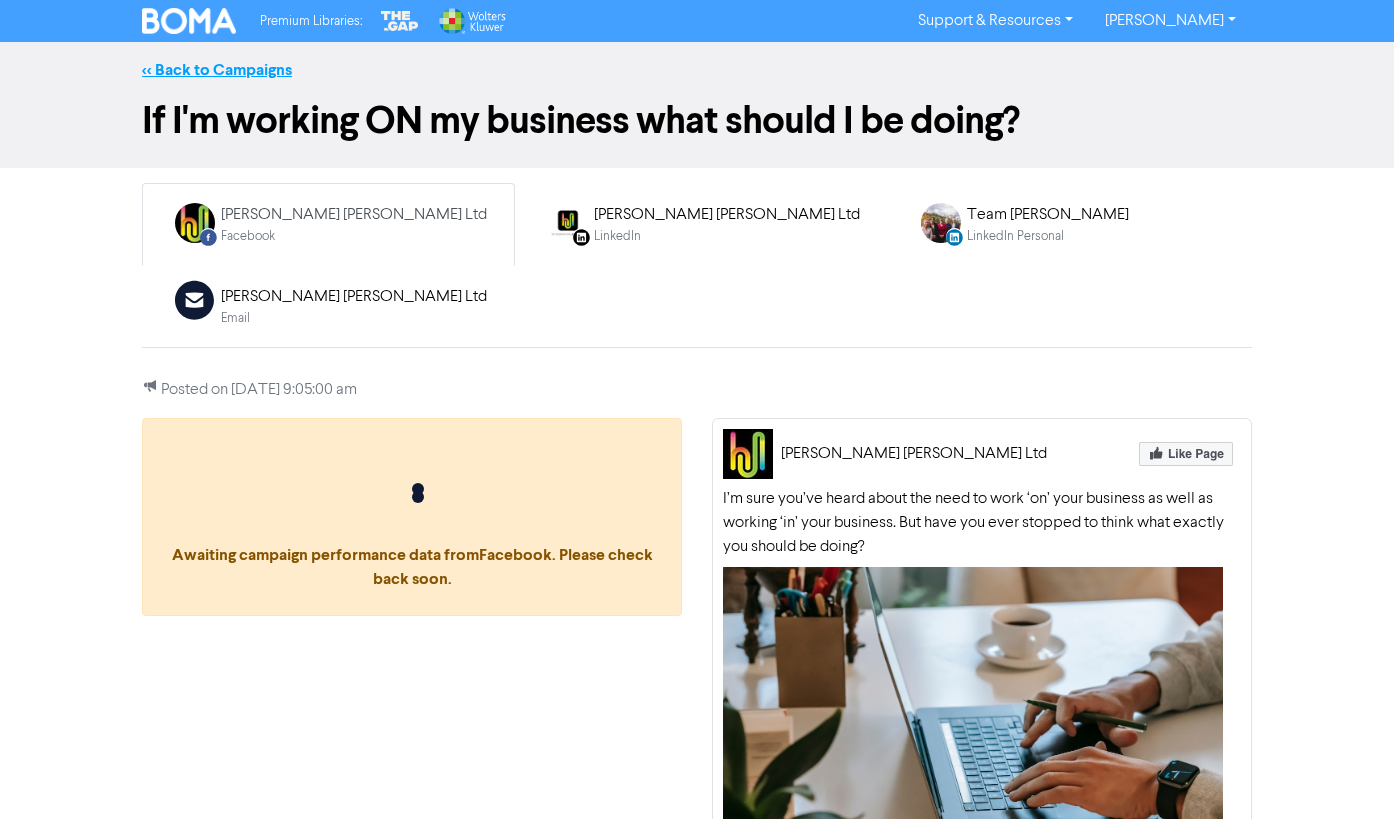click on "<< Back to Campaigns" at bounding box center (217, 70) 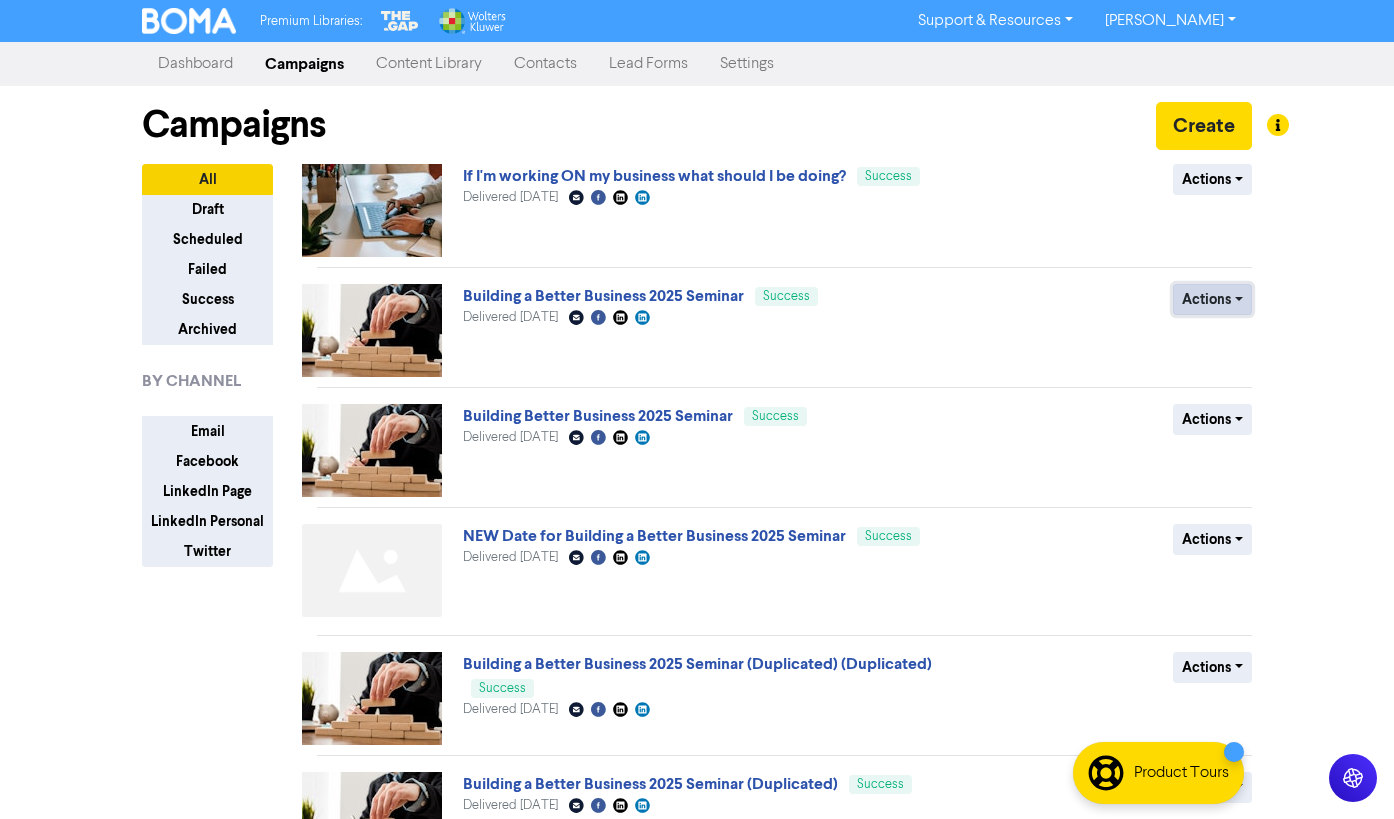click on "Actions" at bounding box center [1212, 299] 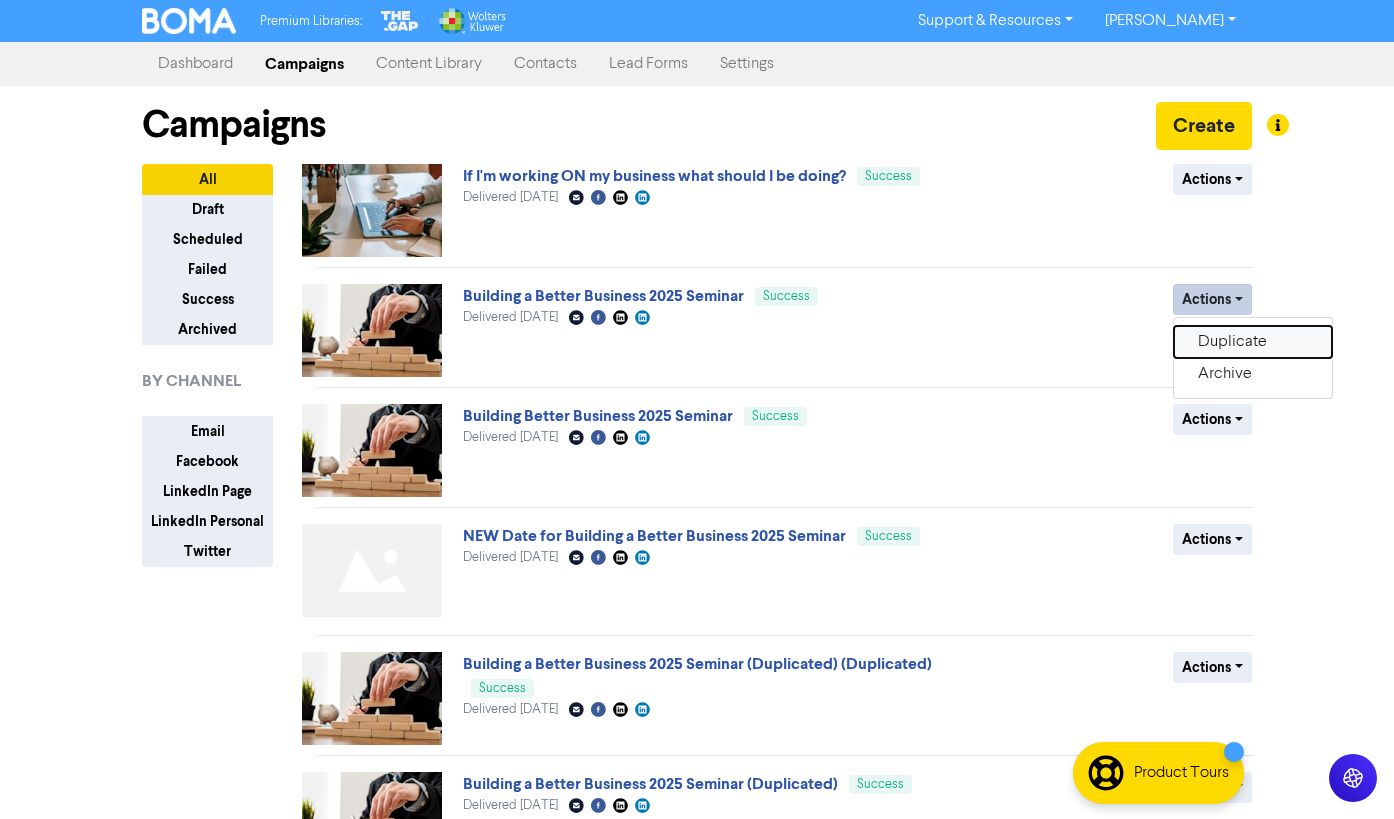 click on "Duplicate" at bounding box center [1253, 342] 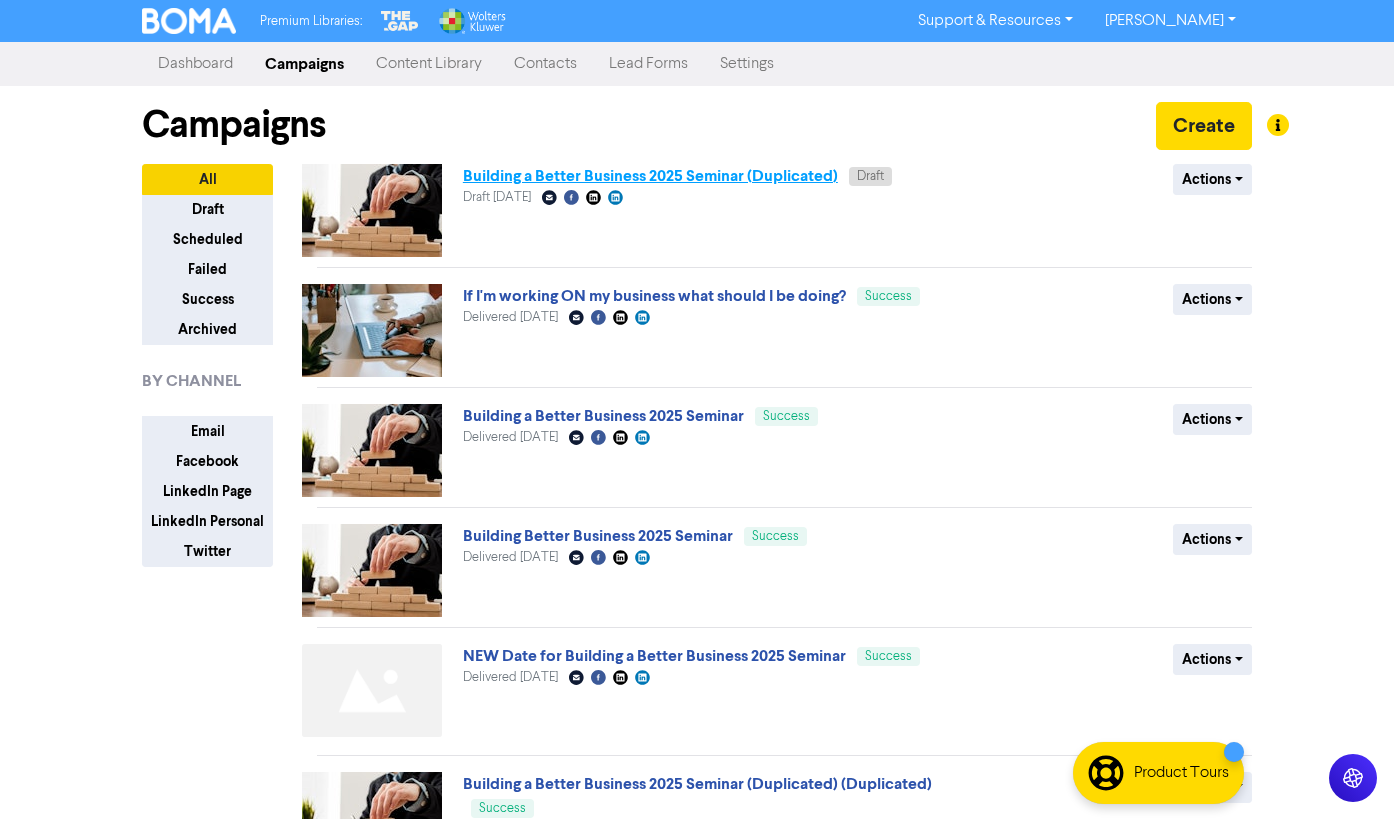 click on "Building a Better Business 2025 Seminar (Duplicated)" at bounding box center [650, 176] 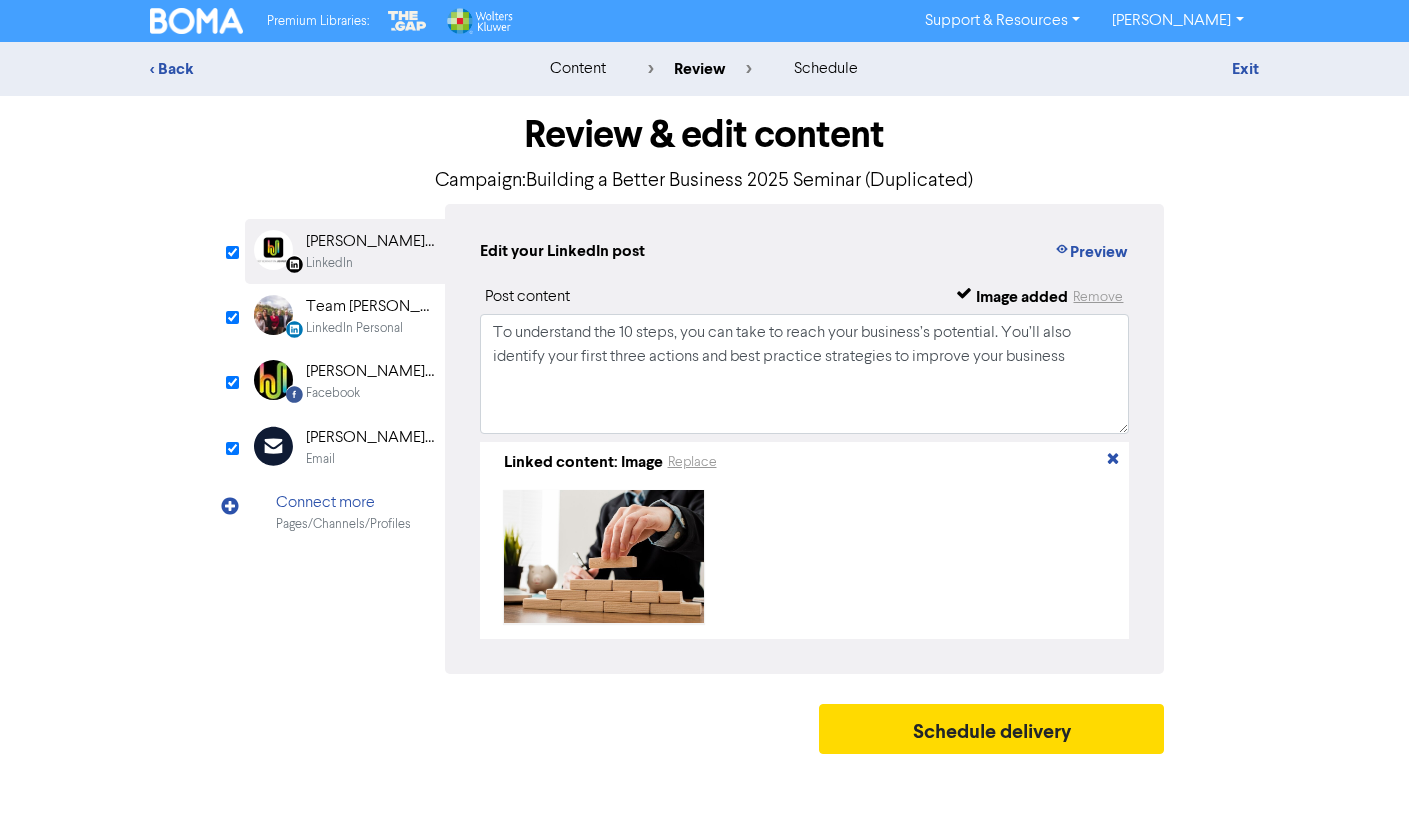 click on "[PERSON_NAME] [PERSON_NAME] Ltd" at bounding box center [370, 438] 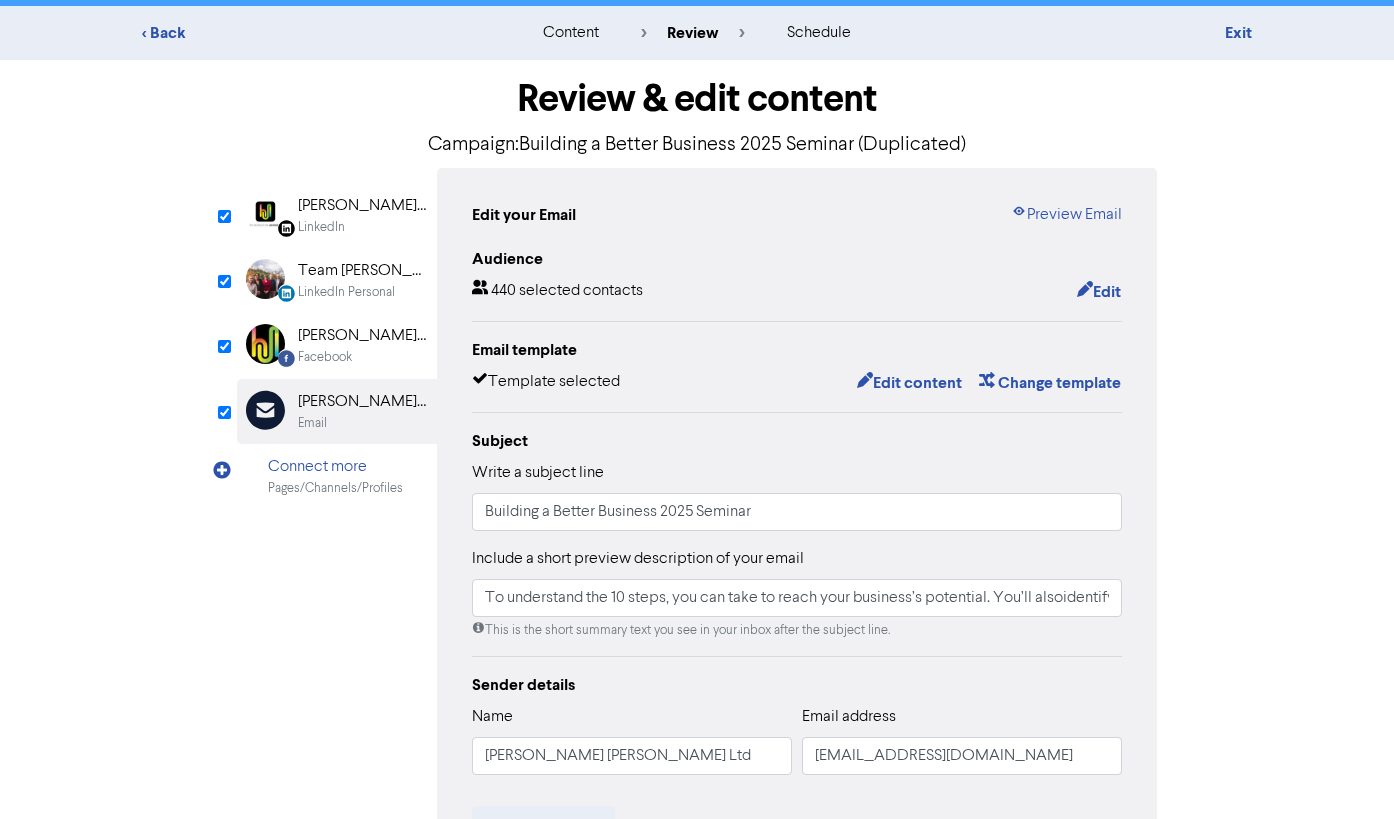 scroll, scrollTop: 0, scrollLeft: 0, axis: both 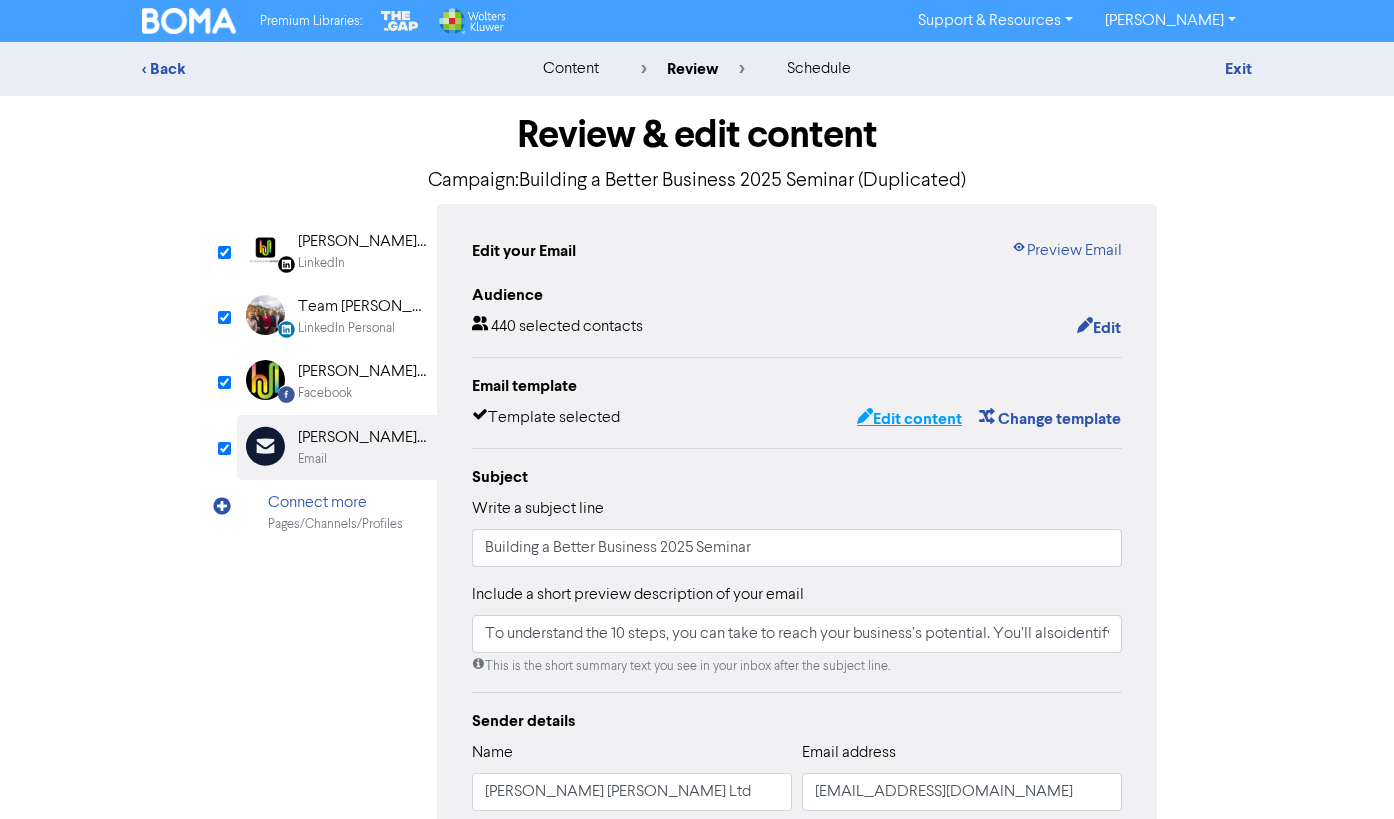click on "Edit content" at bounding box center (909, 419) 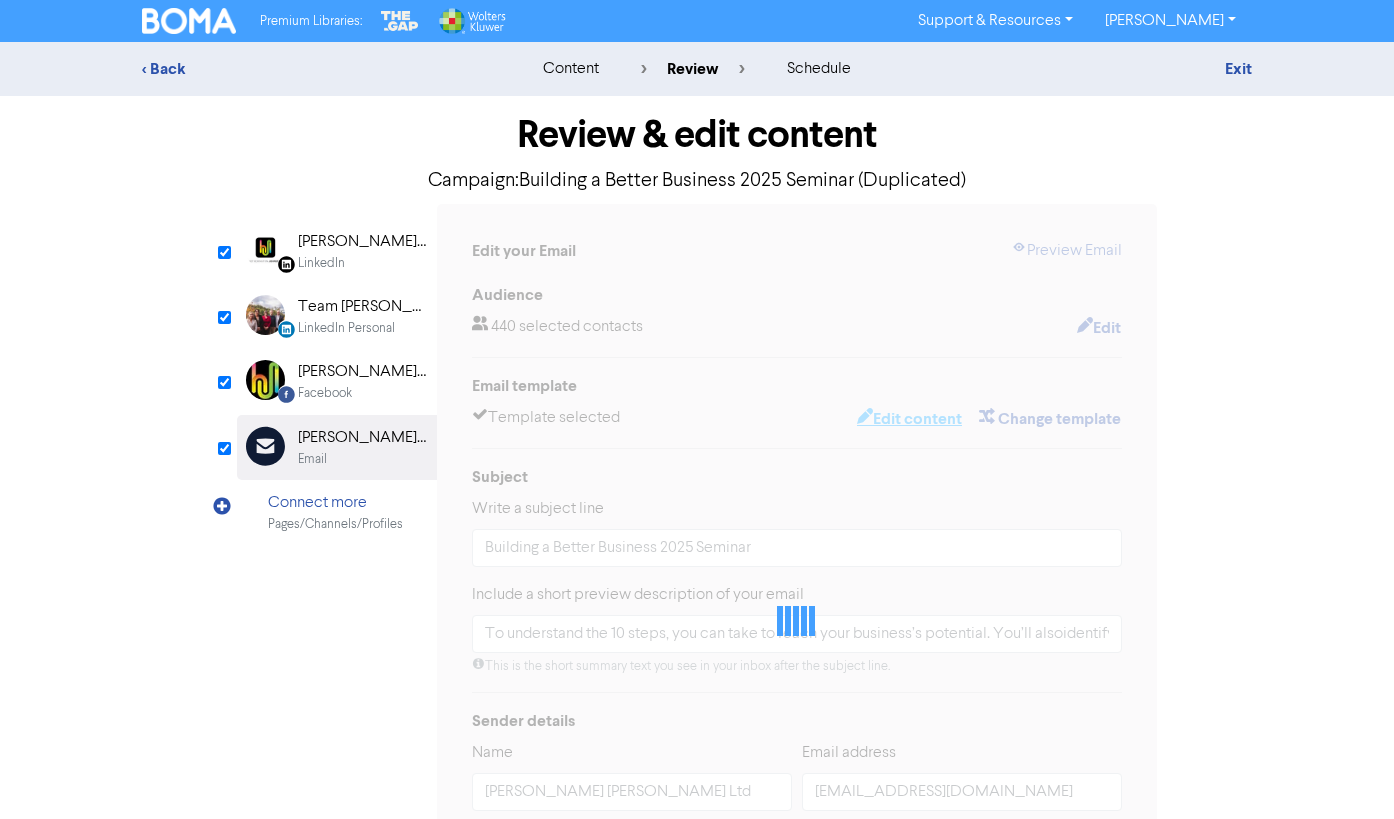 type on "To understand the 10 steps, you can take to reach your business’s potential. You’ll alsoidentify your first three actions and best practice strategies to improve your business" 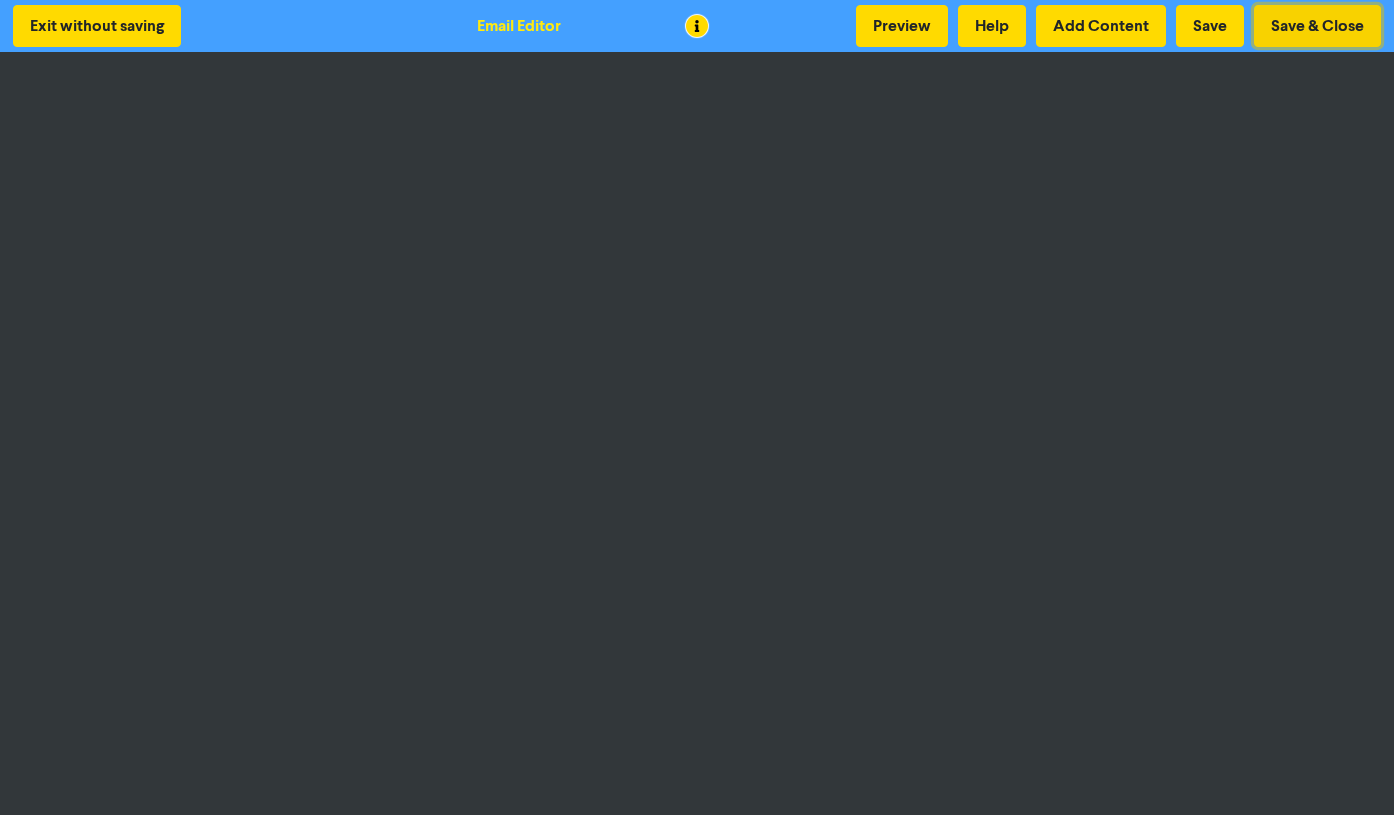 click on "Save & Close" at bounding box center (1317, 26) 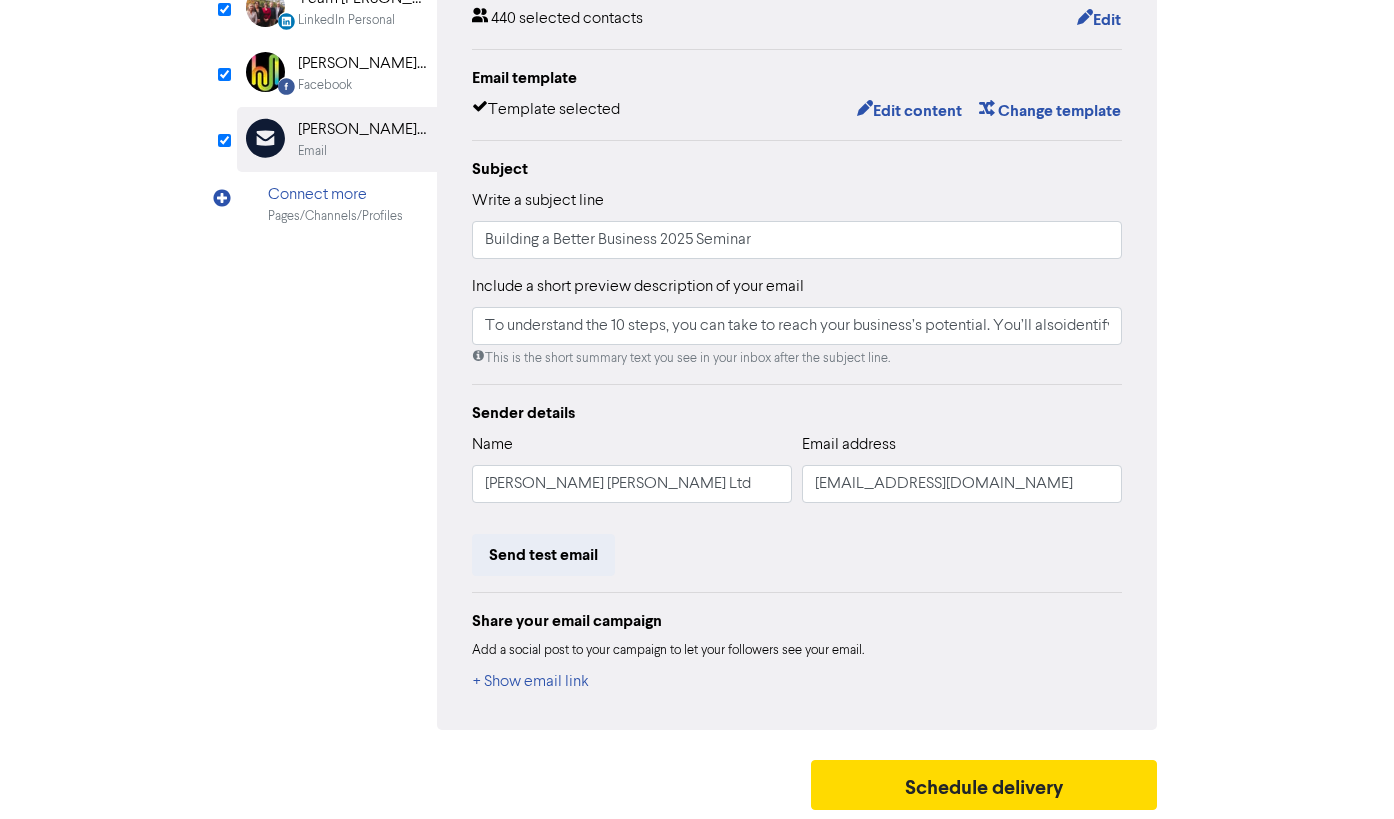 scroll, scrollTop: 311, scrollLeft: 0, axis: vertical 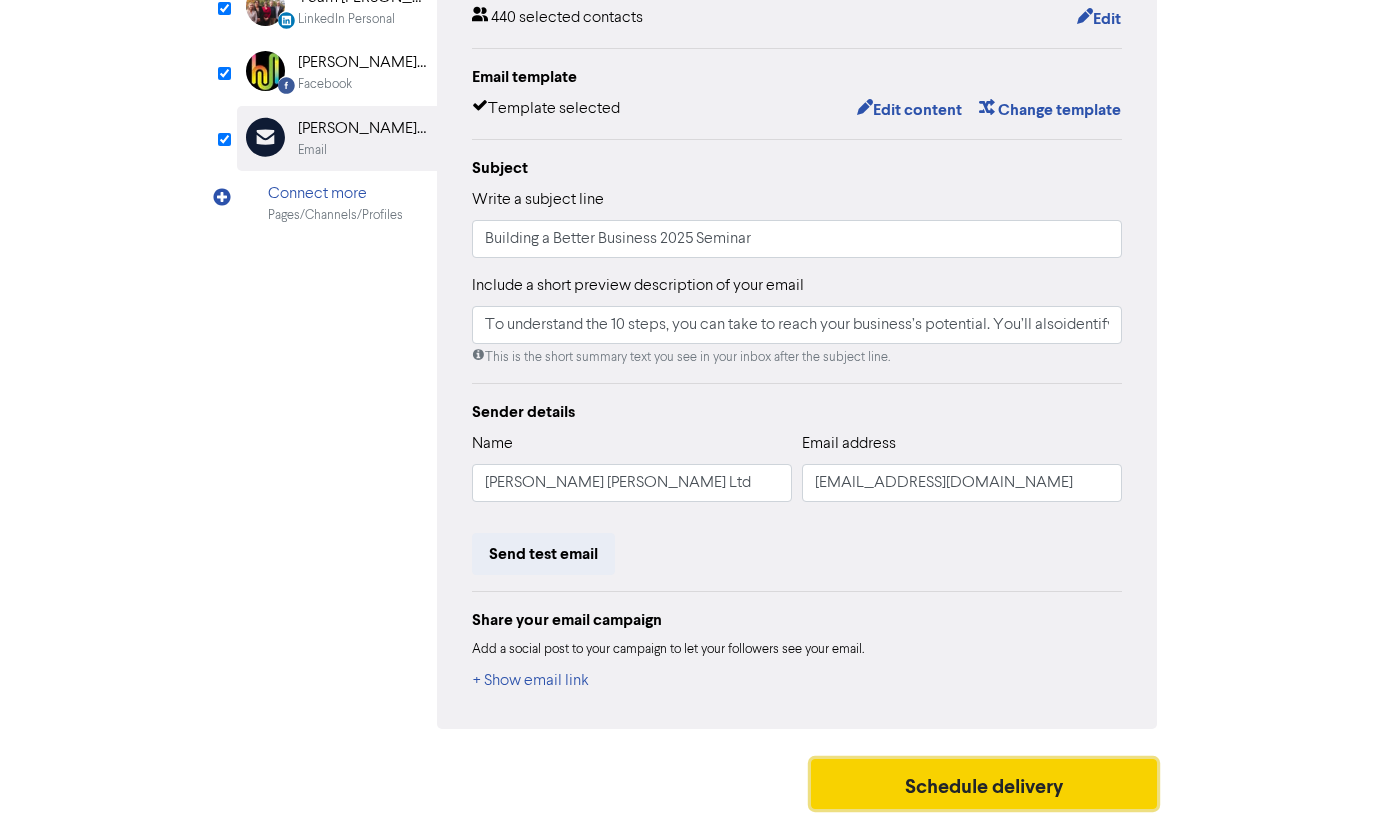 click on "Schedule delivery" at bounding box center [984, 784] 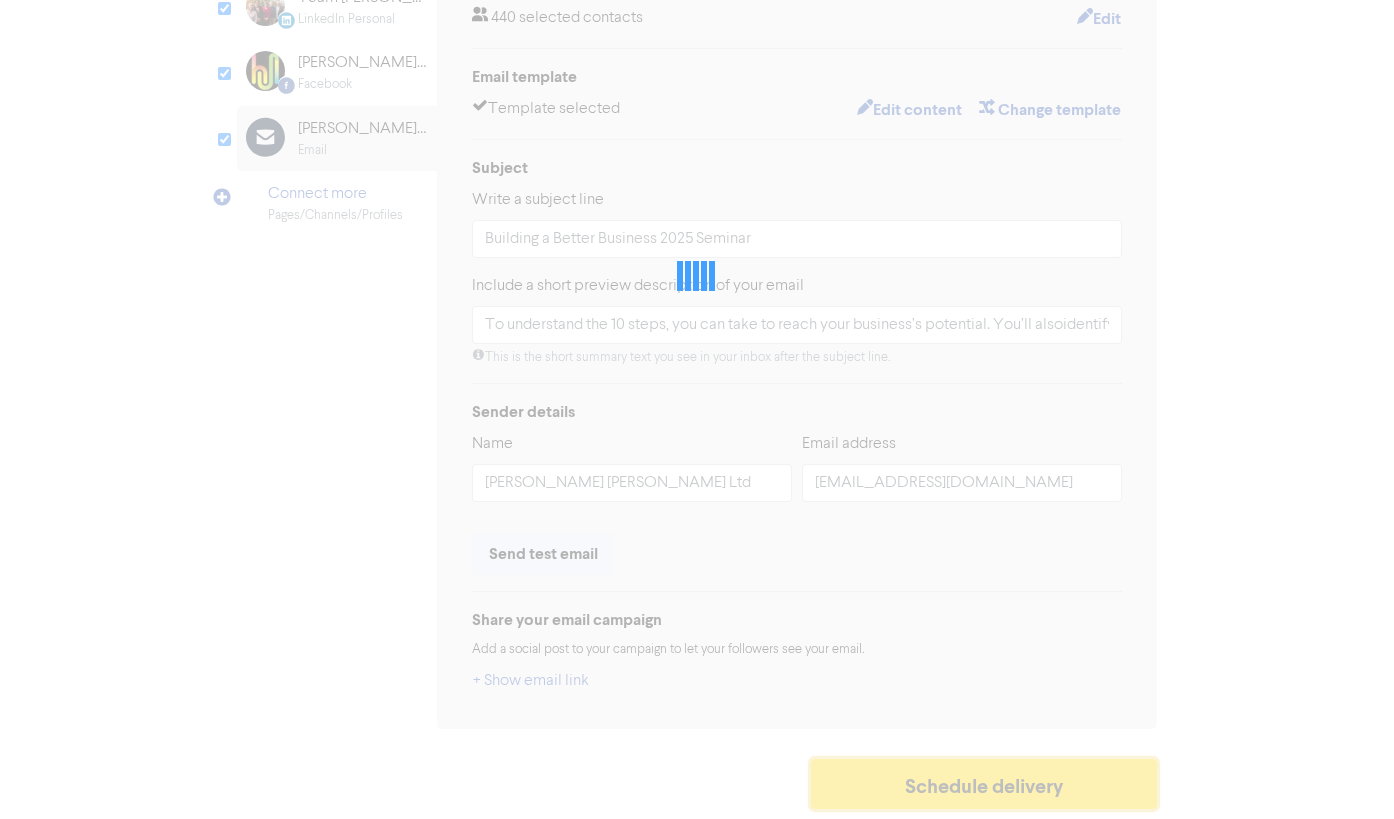 type on "To understand the 10 steps, you can take to reach your business’s potential. You’ll alsoidentify your first three actions and best practice strategies to improve your business" 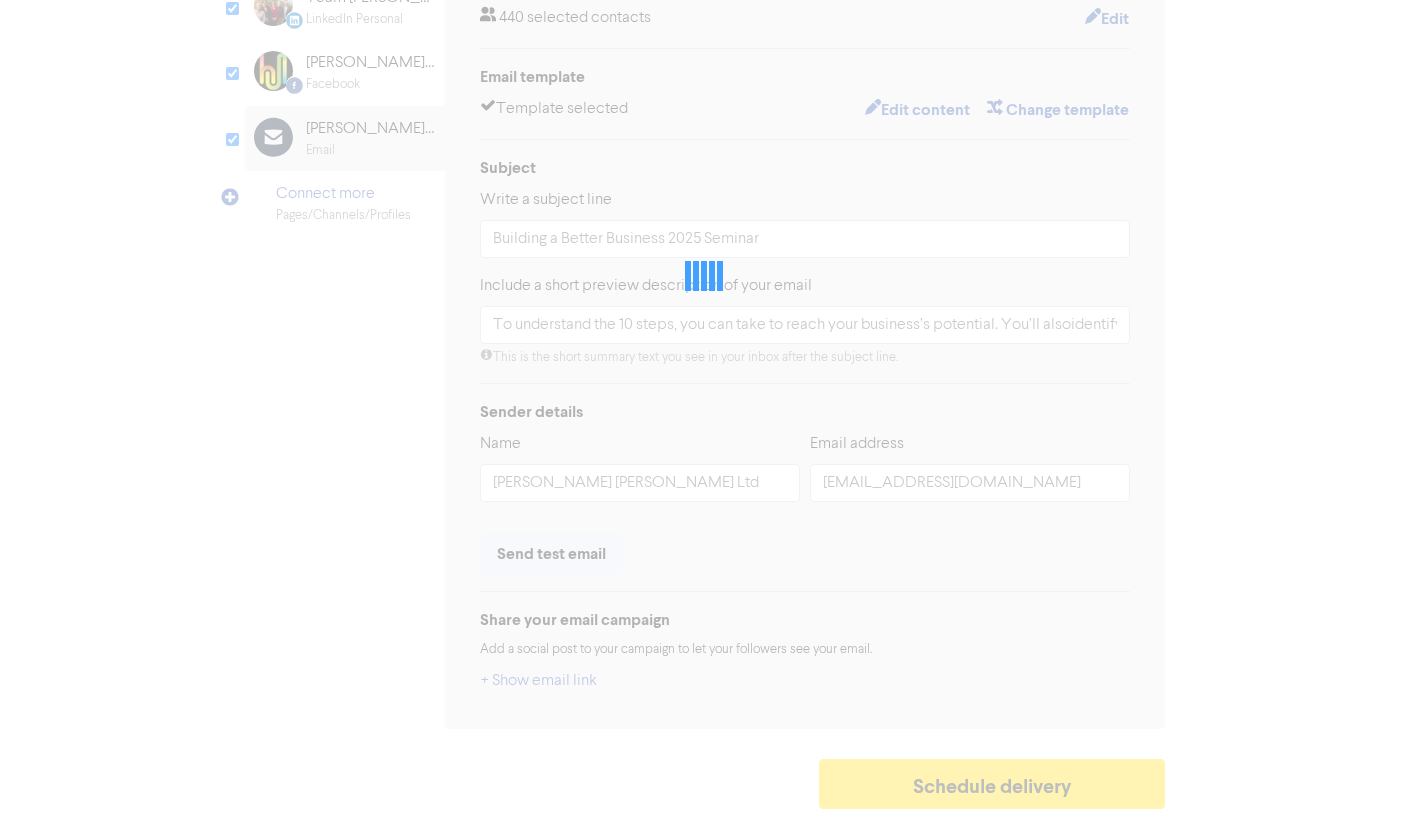 scroll, scrollTop: 0, scrollLeft: 0, axis: both 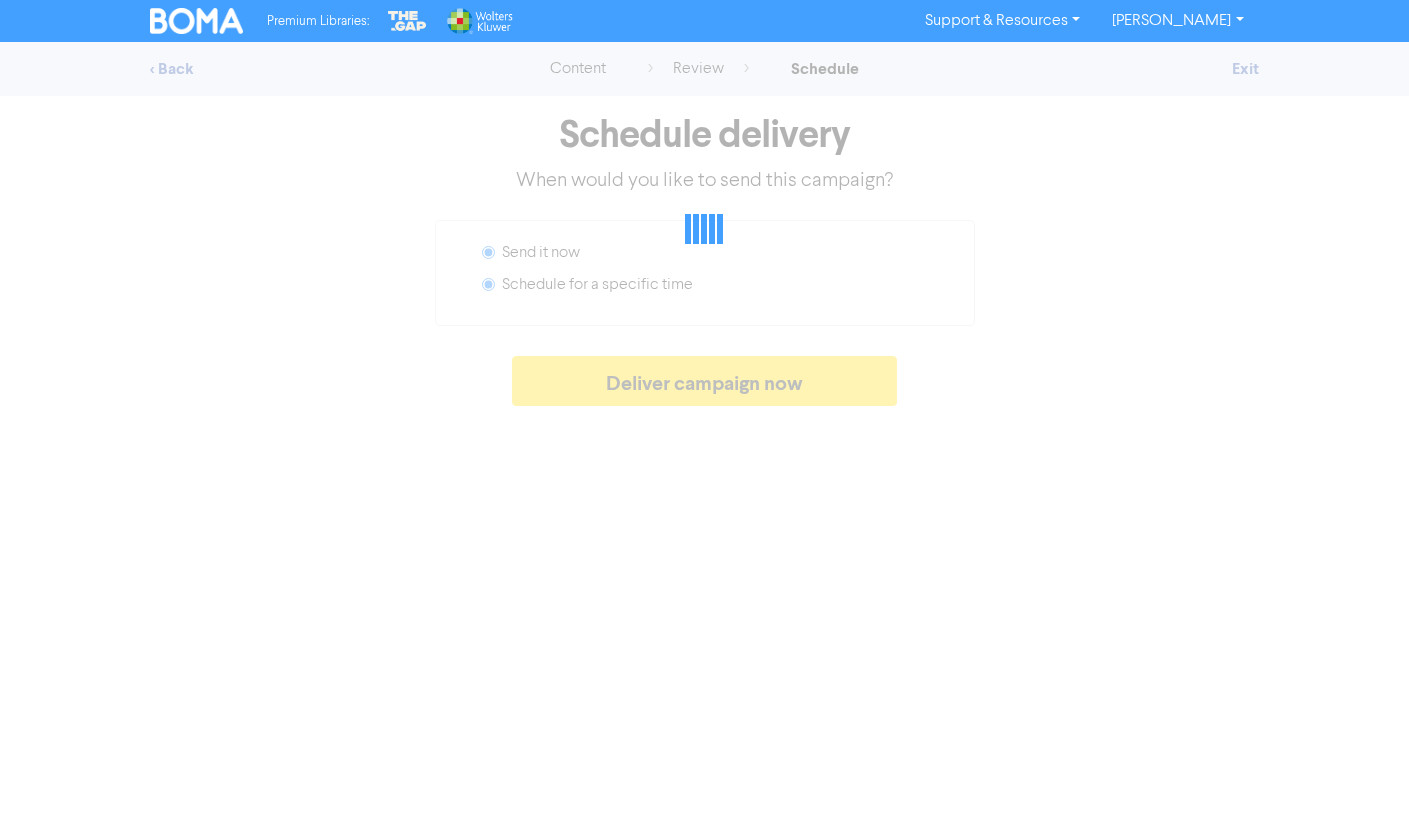 radio on "false" 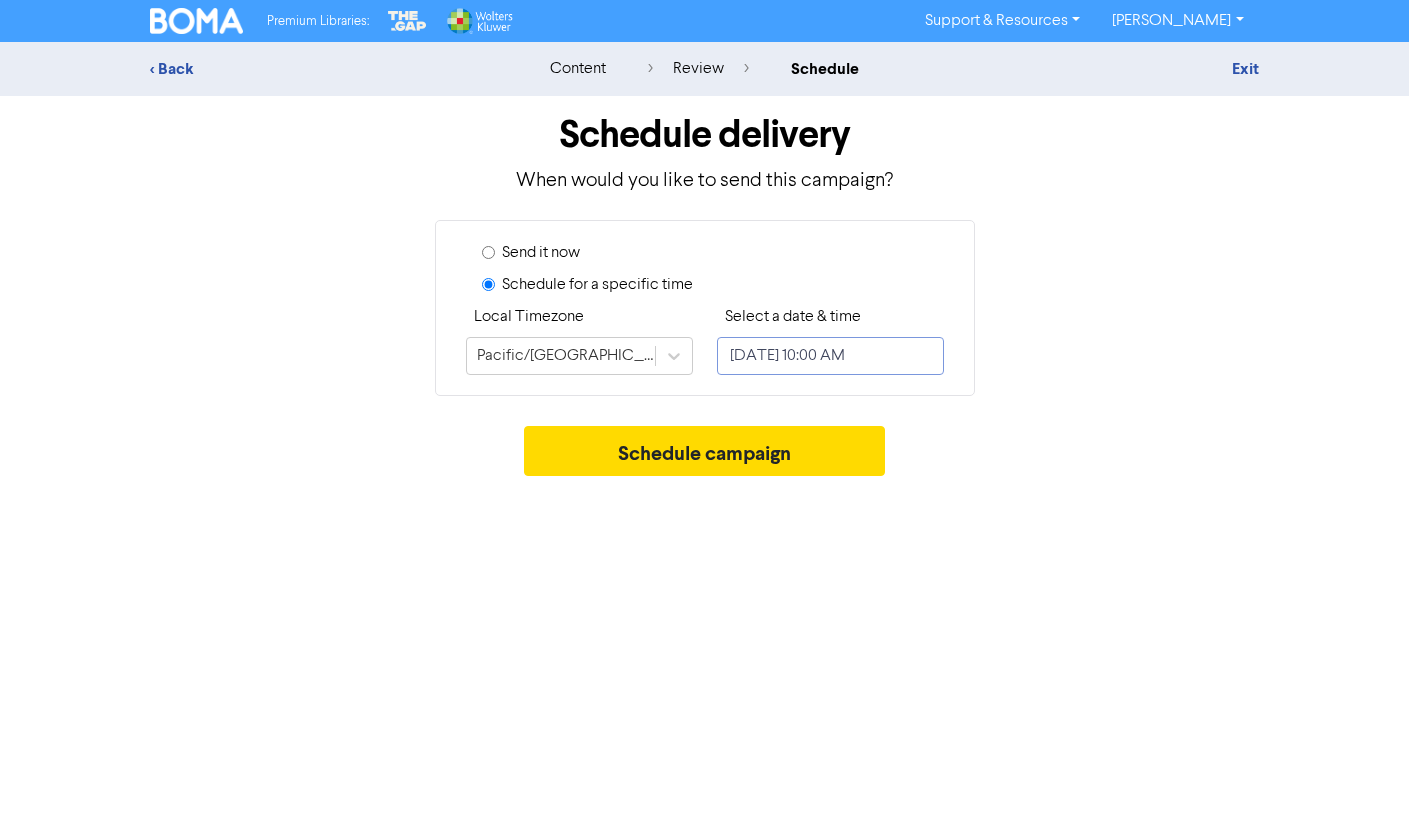 click on "[DATE] 10:00 AM" at bounding box center [830, 356] 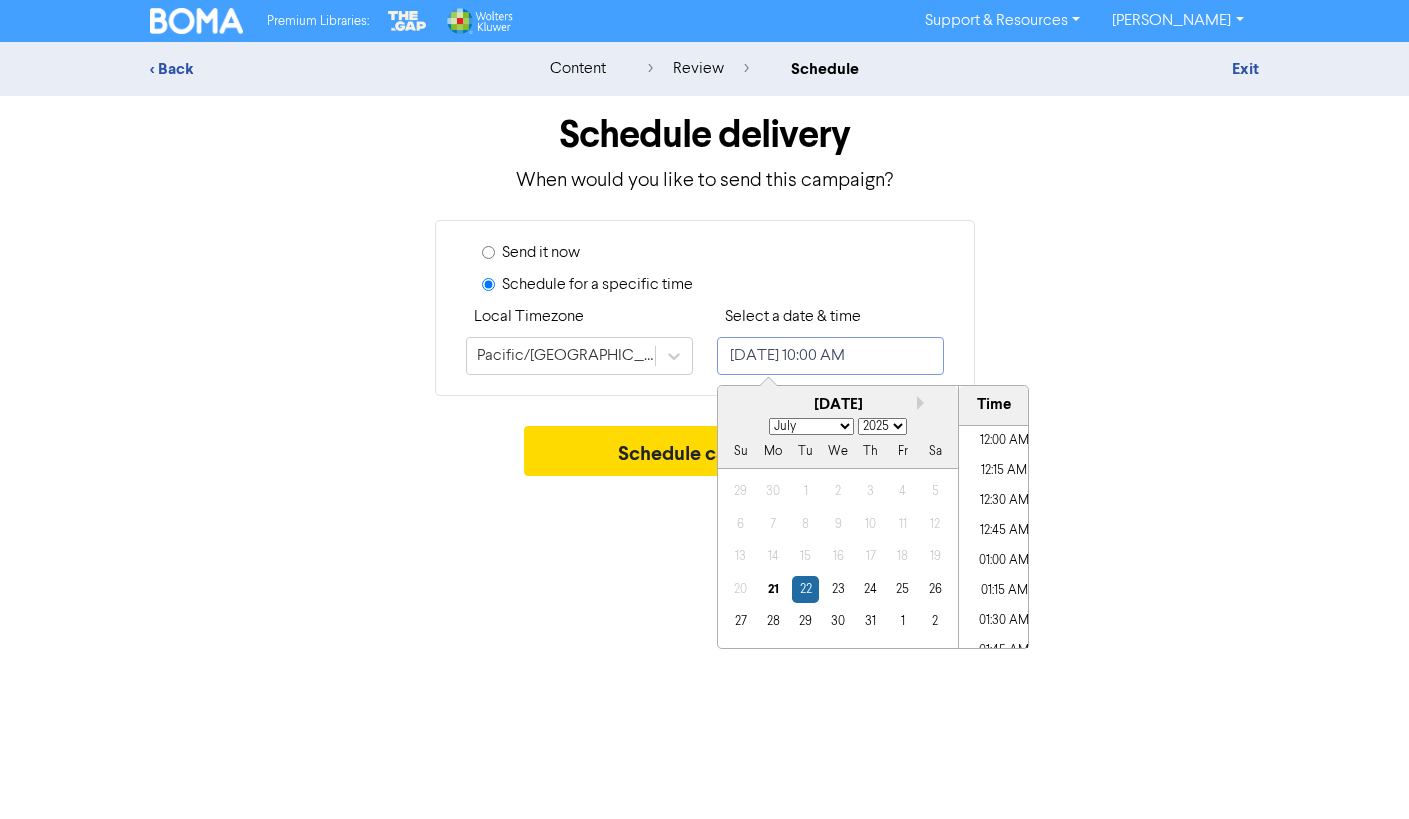 scroll, scrollTop: 1104, scrollLeft: 0, axis: vertical 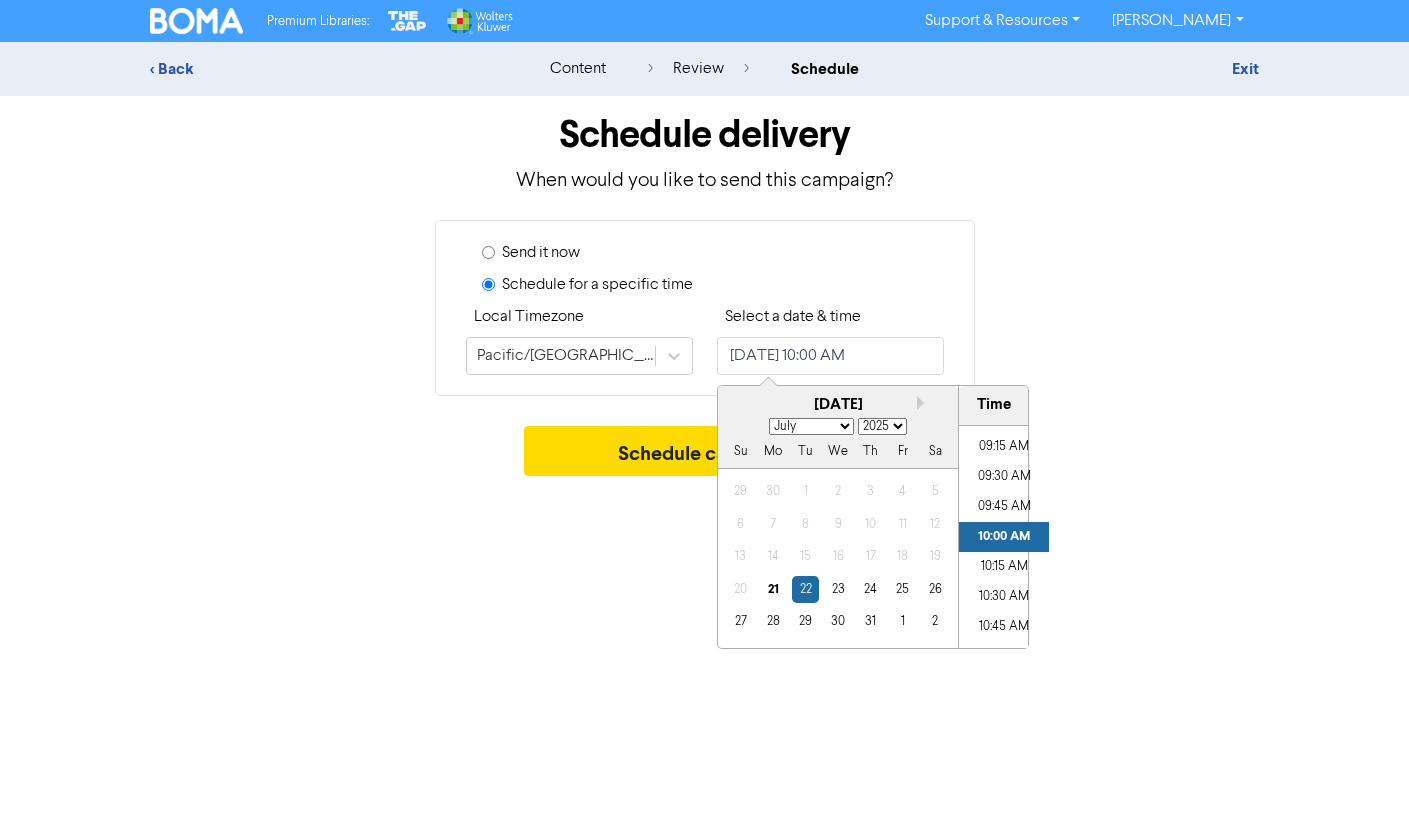 click on "Schedule campaign" at bounding box center [705, 456] 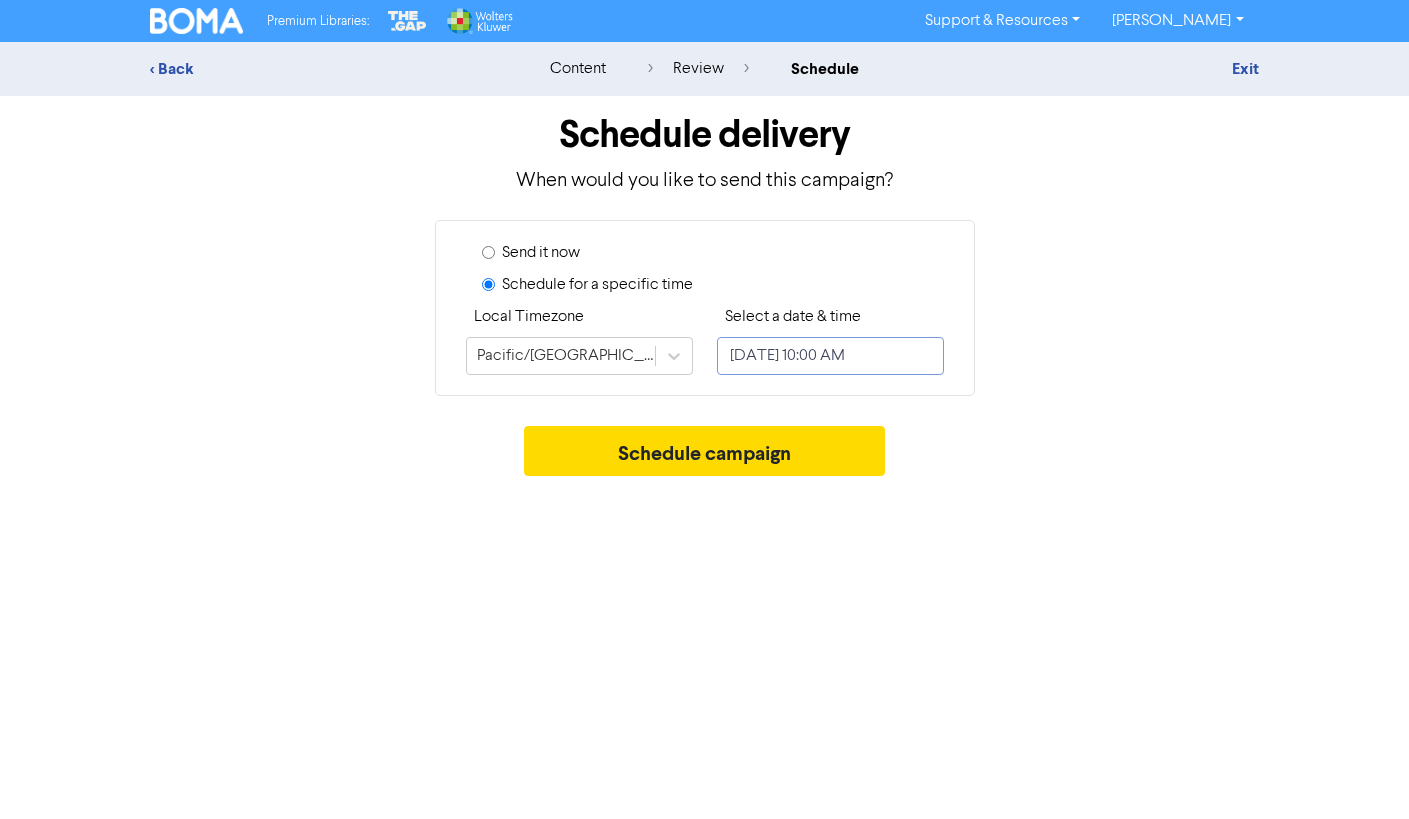 select on "6" 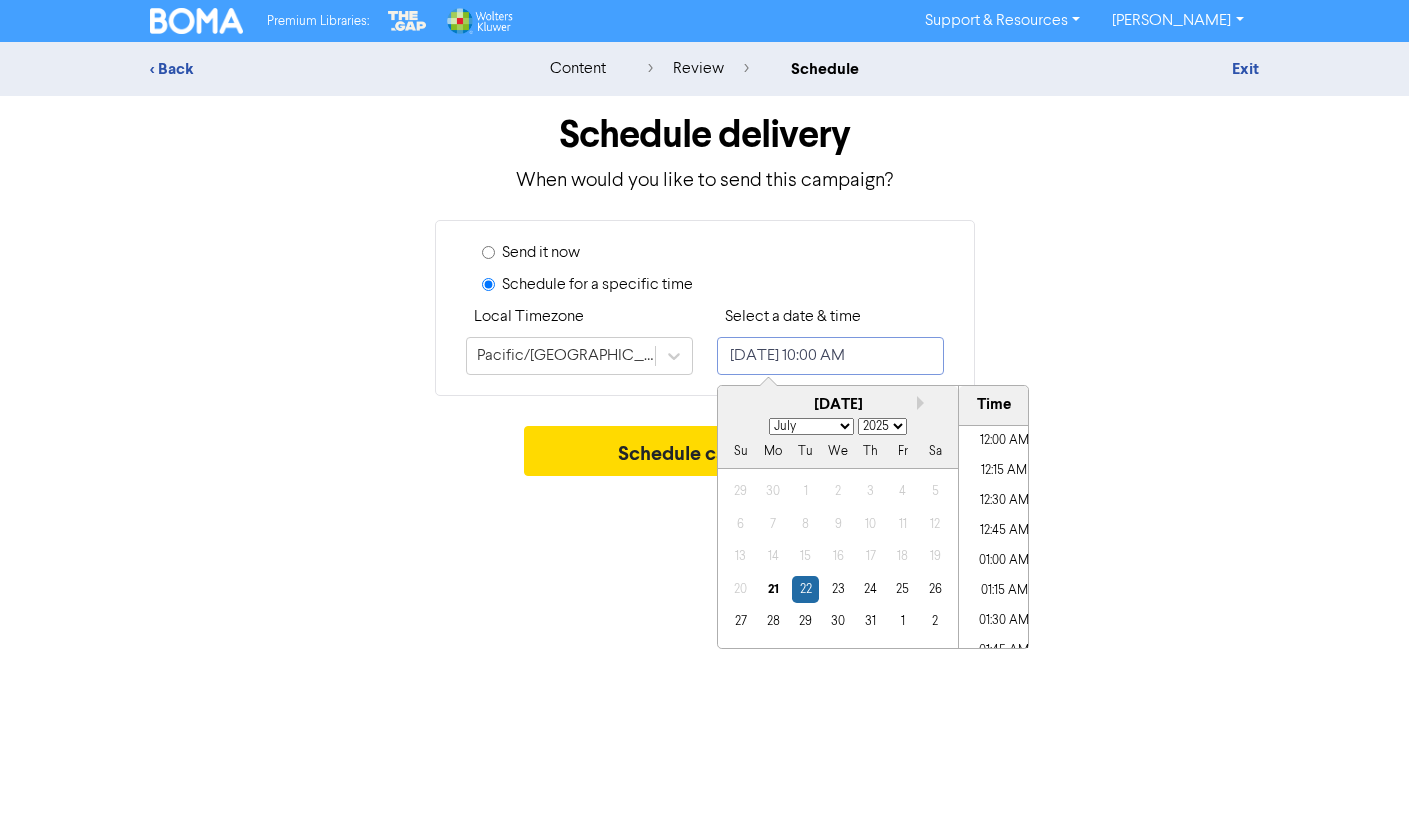 click on "[DATE] 10:00 AM" at bounding box center (830, 356) 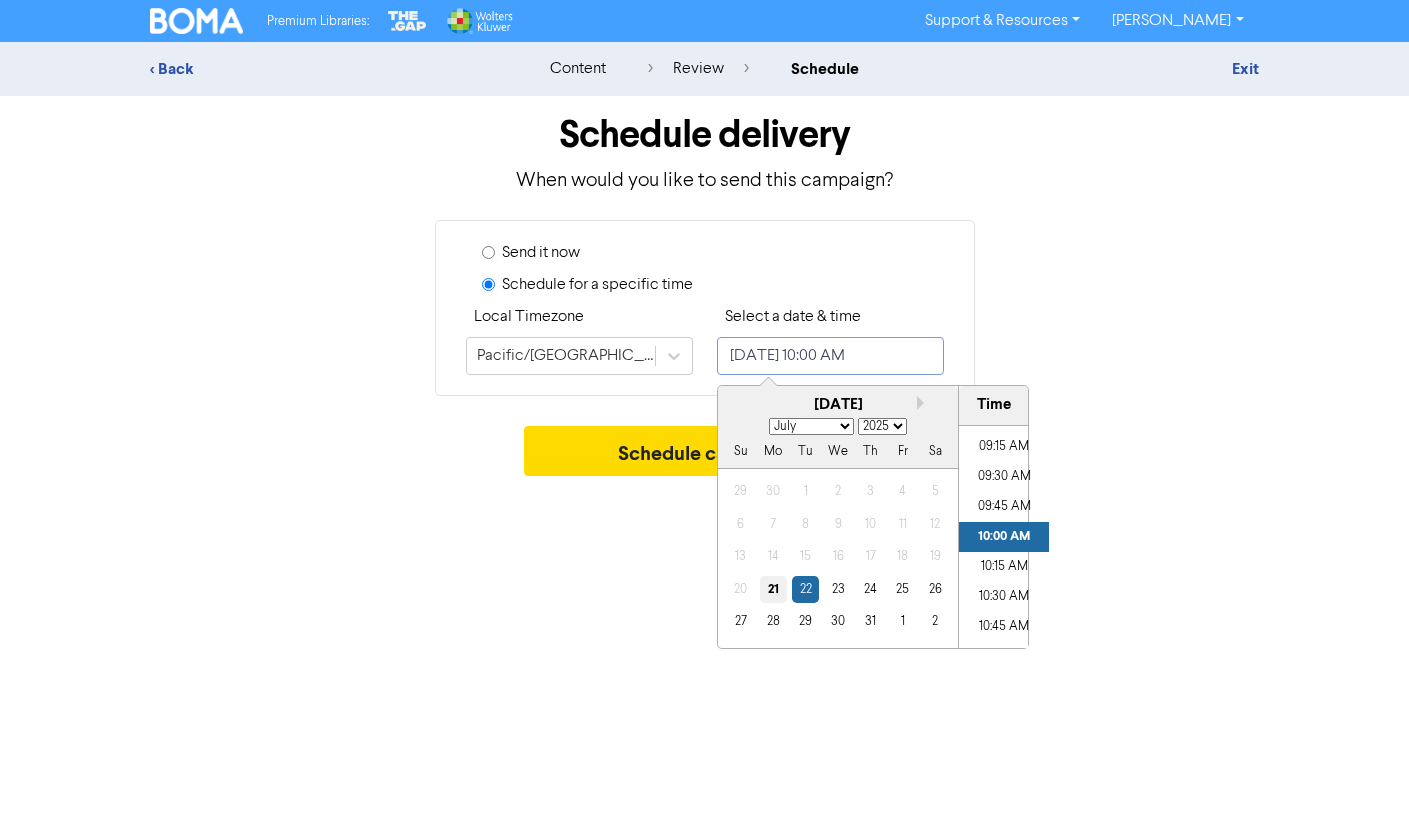 click on "21" at bounding box center (772, 589) 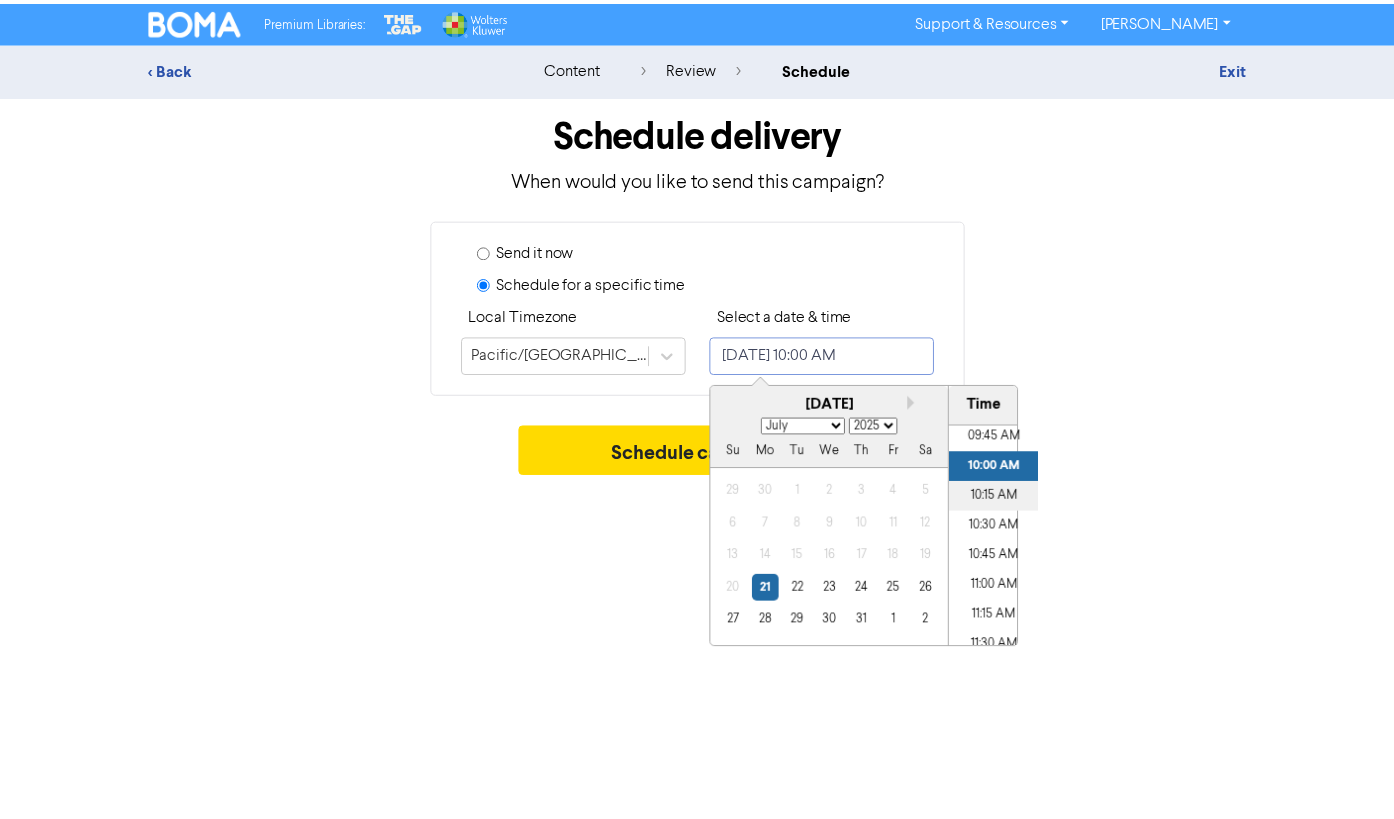 scroll, scrollTop: 1204, scrollLeft: 0, axis: vertical 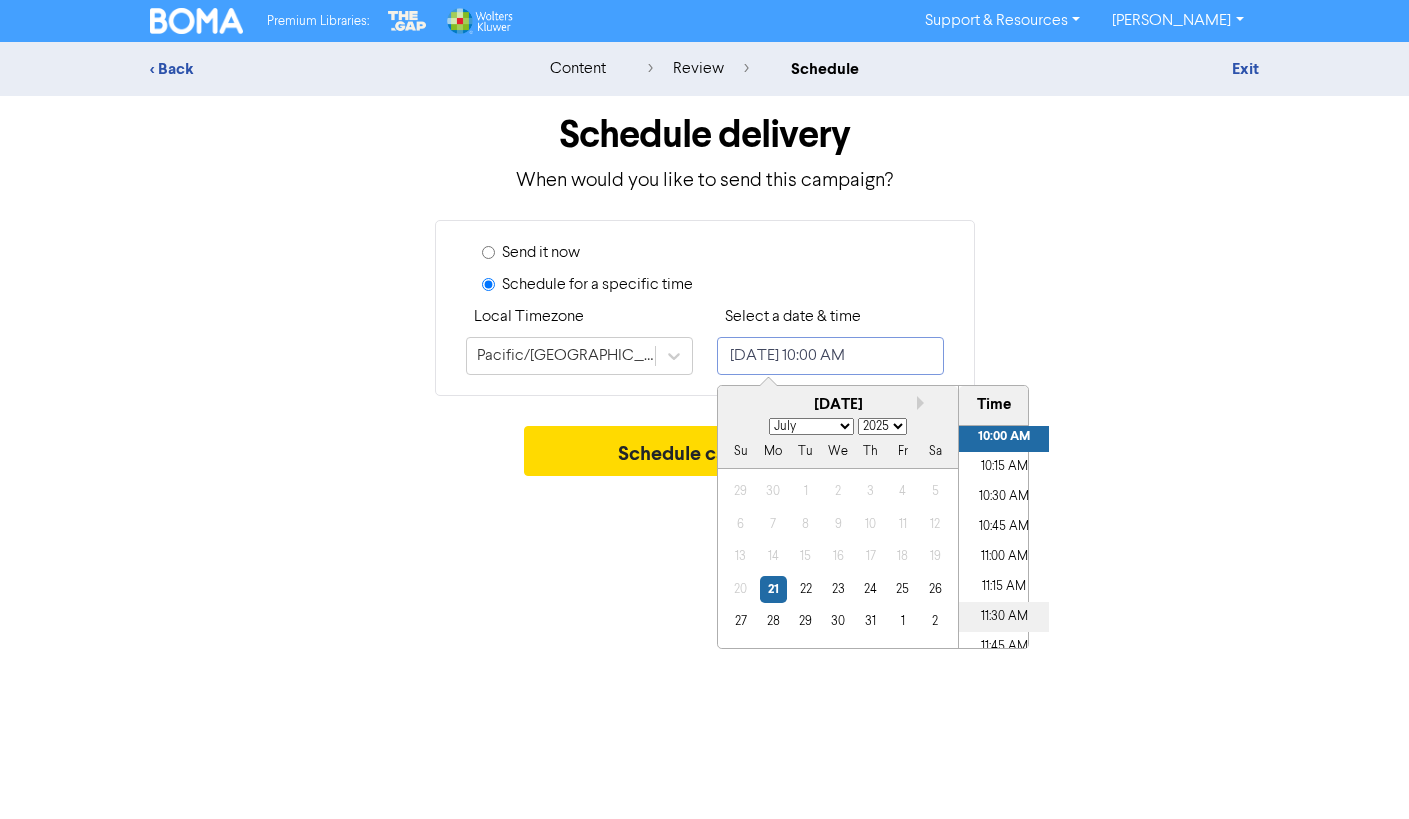 click on "11:30 AM" at bounding box center [1004, 617] 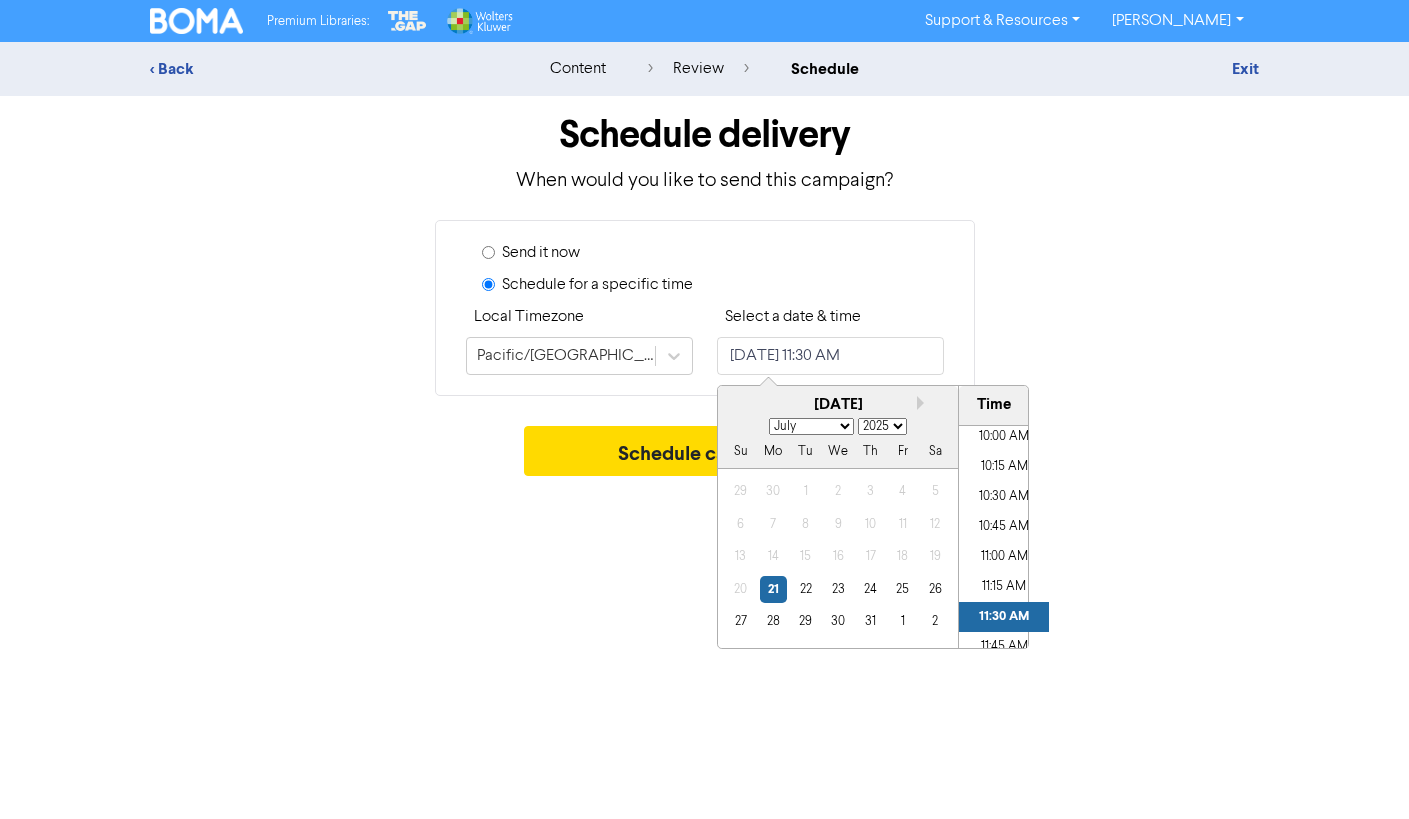 click on "Premium Libraries: Support & Resources Video Tutorials FAQ & Guides Marketing Education [PERSON_NAME] Log Out < Back content review schedule Exit Schedule delivery When would you like to send this campaign?   Send it now   Schedule for a specific time Local Timezone Pacific/[GEOGRAPHIC_DATA] Select a date & time [DATE] 11:30 AM Next month July [DATE] February March April May June July August September October November [DATE] 2026 2027 2028 2029 2030 2031 2032 2033 2034 2035 2036 2037 2038 2039 2040 2041 2042 2043 2044 2045 2046 2047 2048 2049 2050 2051 2052 2053 2054 2055 2056 2057 2058 2059 2060 2061 2062 2063 2064 2065 2066 2067 2068 2069 2070 2071 2072 2073 2074 2075 2076 2077 2078 2079 2080 2081 2082 2083 2084 2085 2086 2087 2088 2089 2090 2091 2092 2093 2094 2095 2096 2097 2098 2099 2100 [GEOGRAPHIC_DATA] We Th Fr Sa 29 30 1 2 3 4 5 6 7 8 9 10 11 12 13 14 15 16 17 18 19 20 21 22 23 24 25 26 27 28 29 30 31 1 2 Time 12:00 AM 12:15 AM 12:30 AM 12:45 AM 01:00 AM 01:15 AM 01:30 AM 01:45 AM 02:00 AM 02:15 AM" at bounding box center [704, 409] 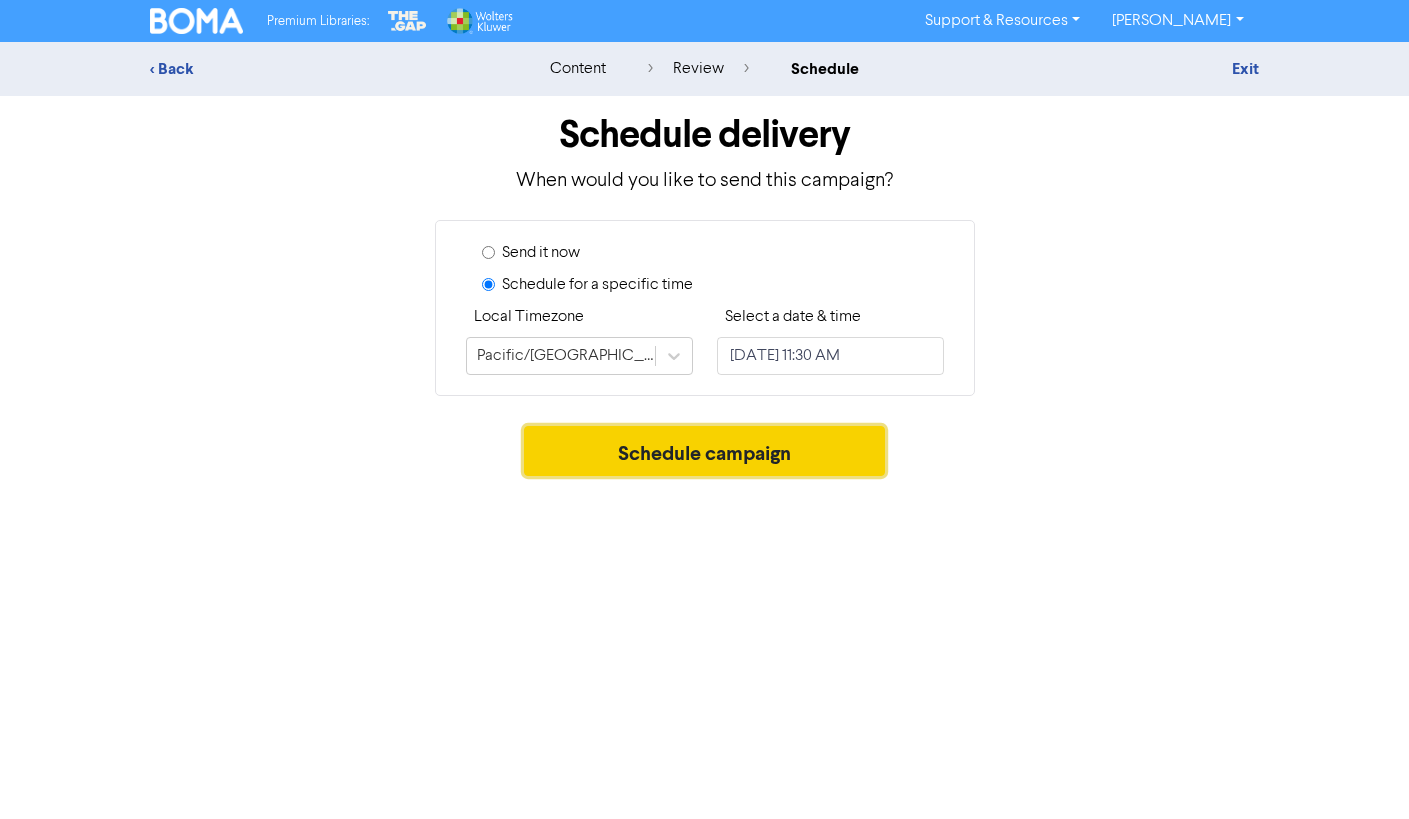 click on "Schedule campaign" at bounding box center [704, 451] 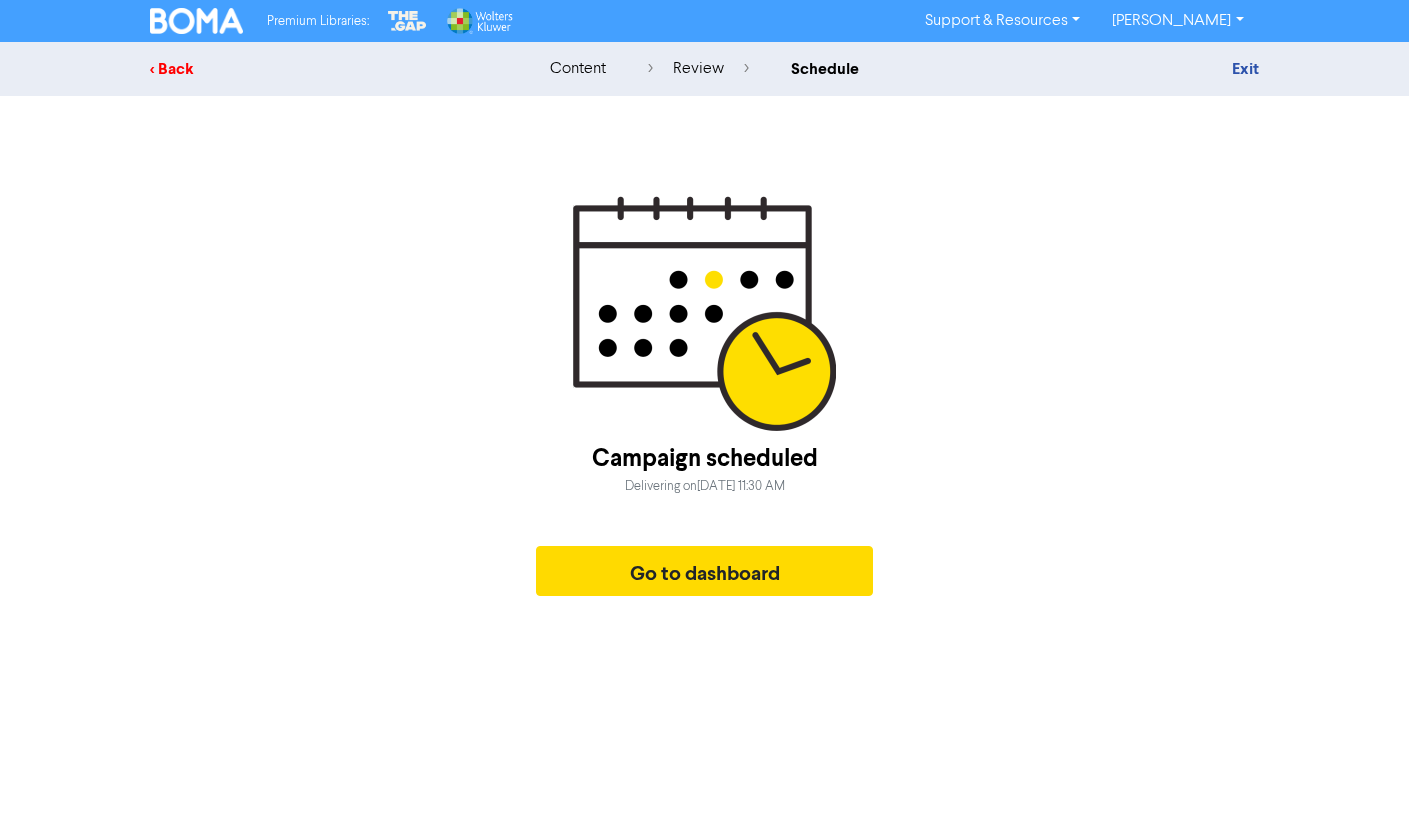 click on "< Back" at bounding box center (325, 69) 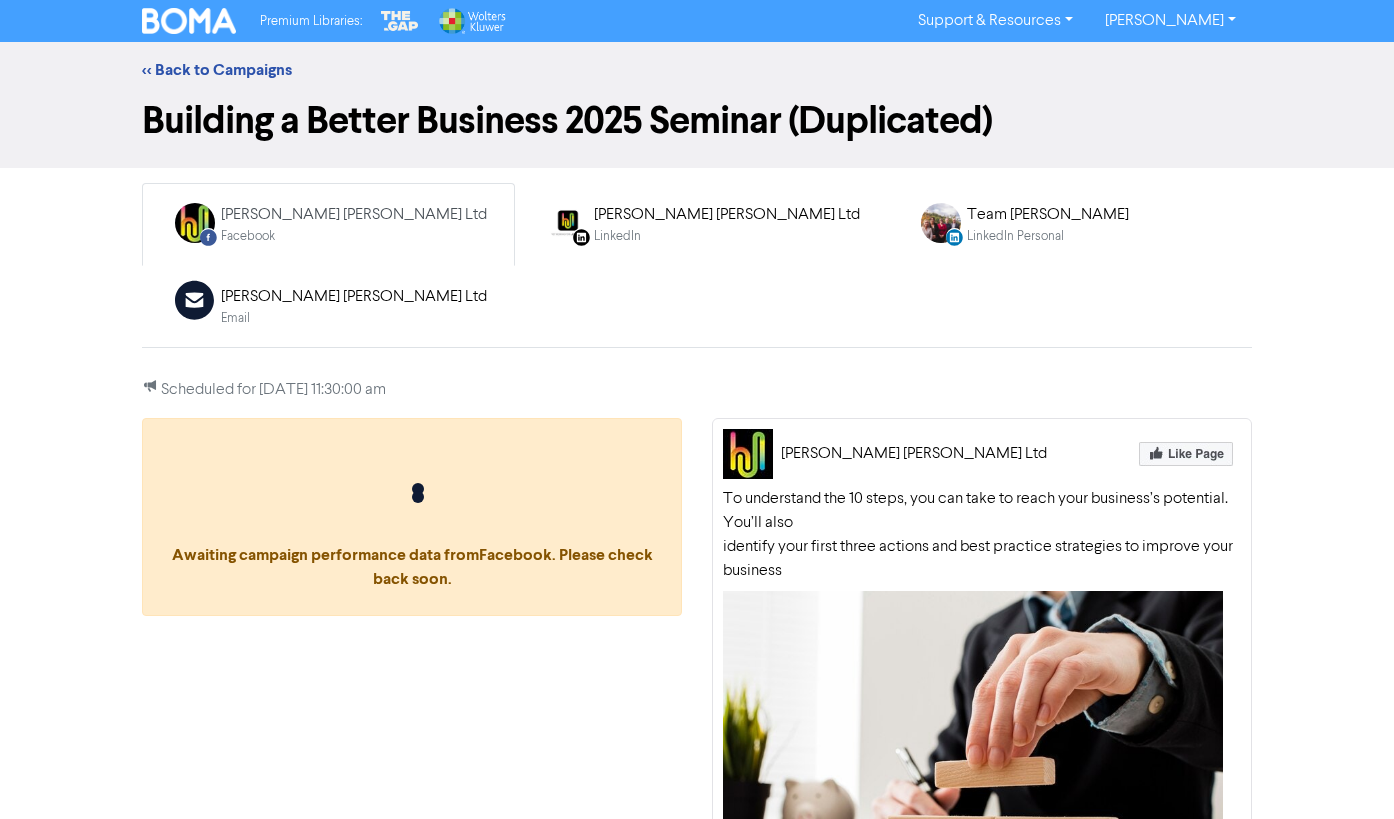 click on "[PERSON_NAME]" at bounding box center (1170, 21) 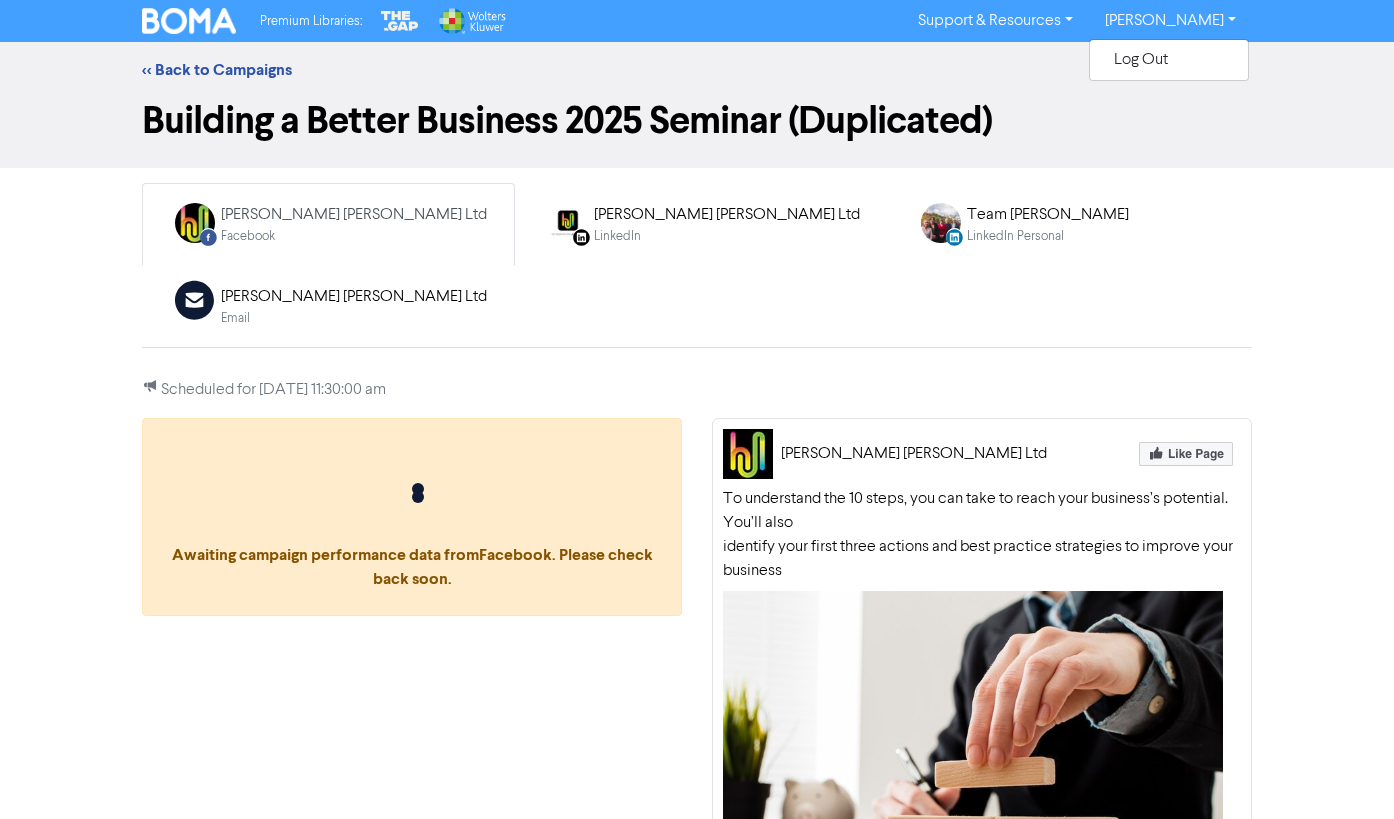click on "<< Back to Campaigns" at bounding box center [697, 70] 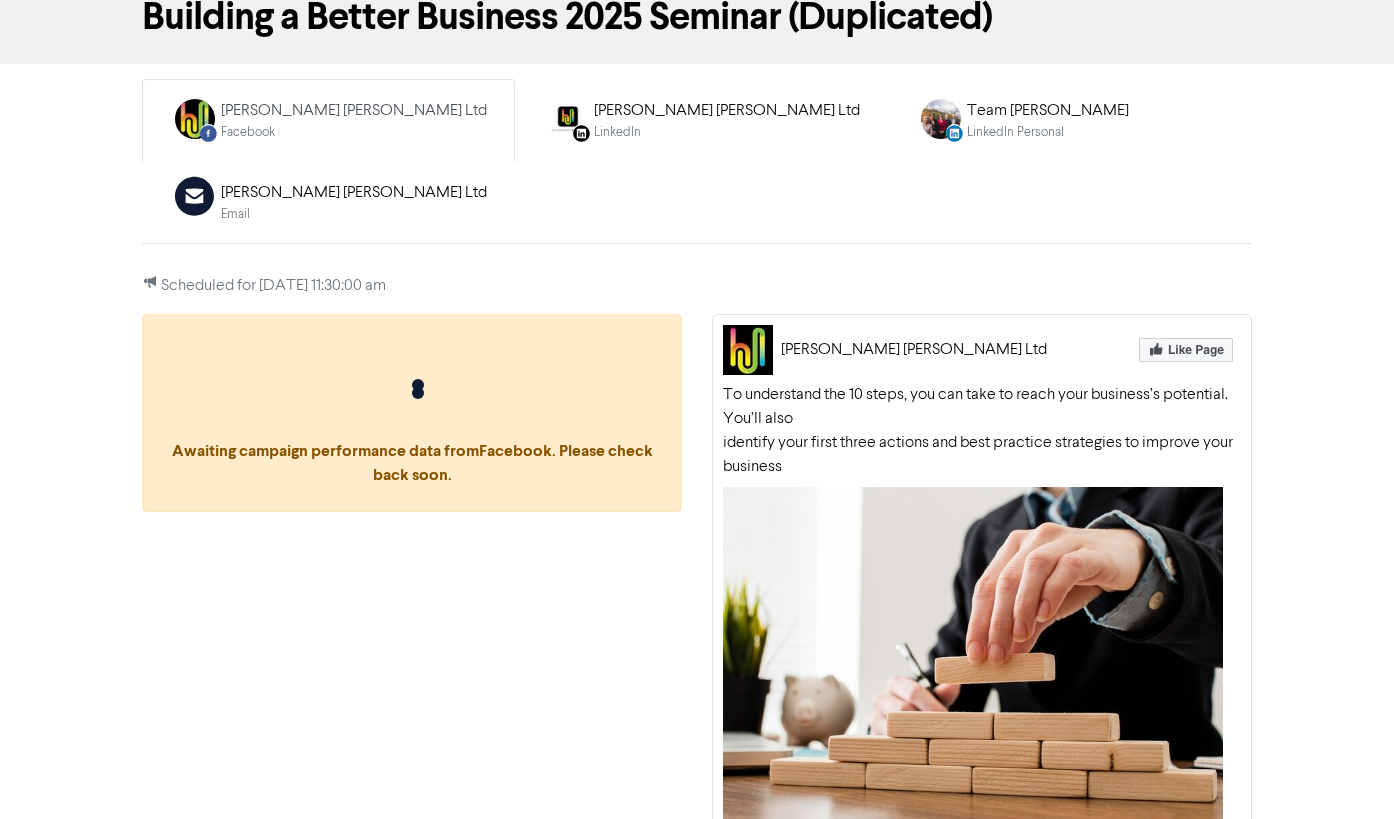 scroll, scrollTop: 0, scrollLeft: 0, axis: both 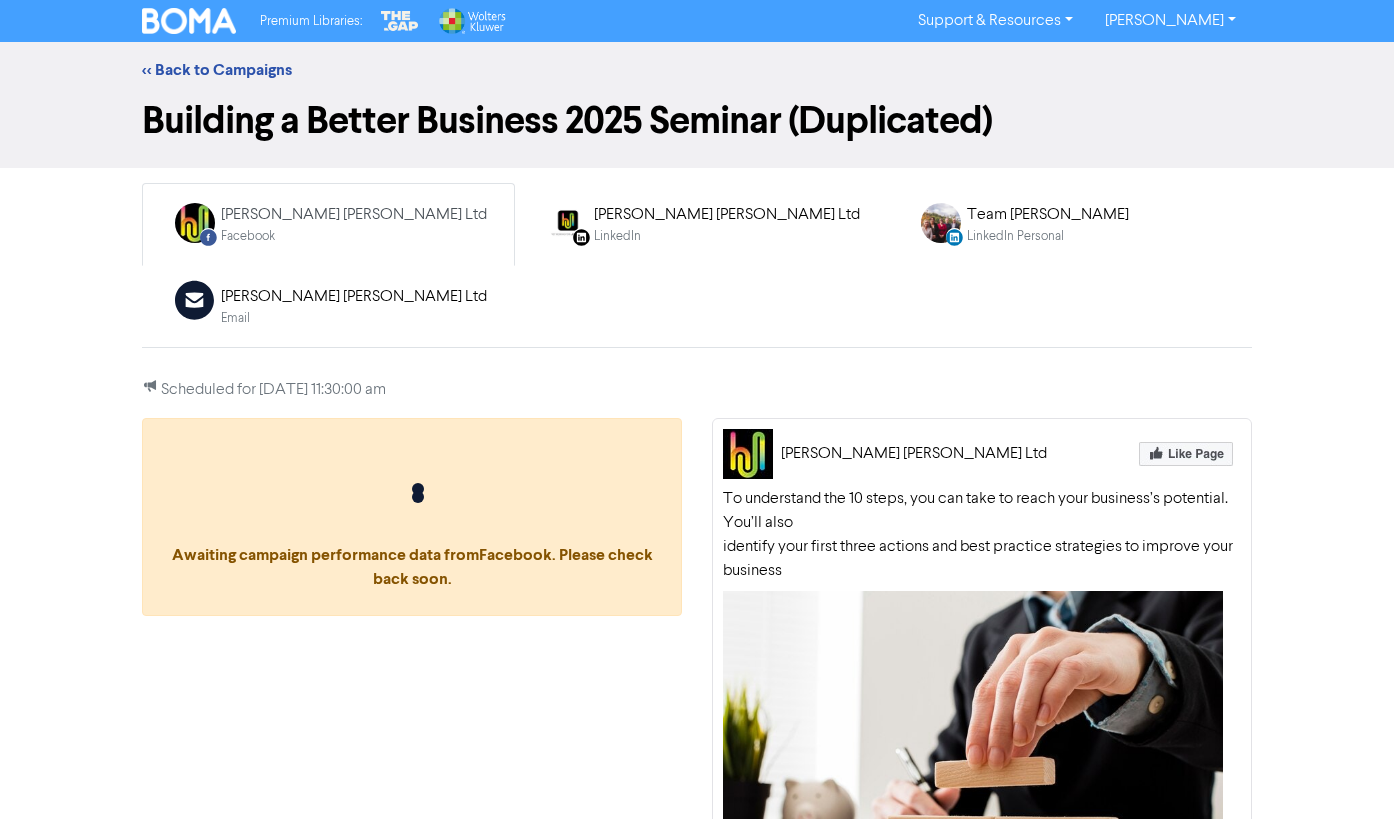 click at bounding box center (189, 21) 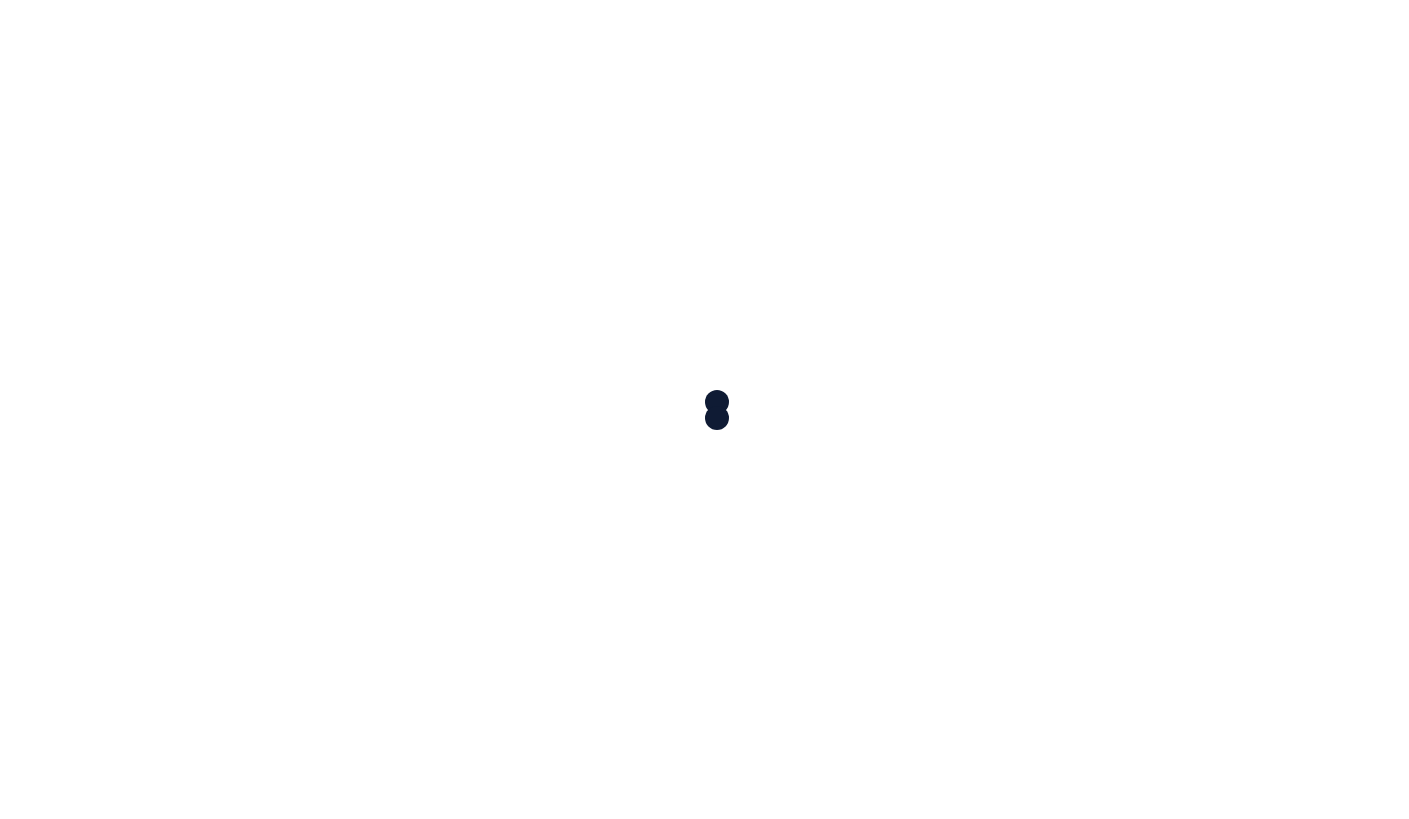 scroll, scrollTop: 0, scrollLeft: 0, axis: both 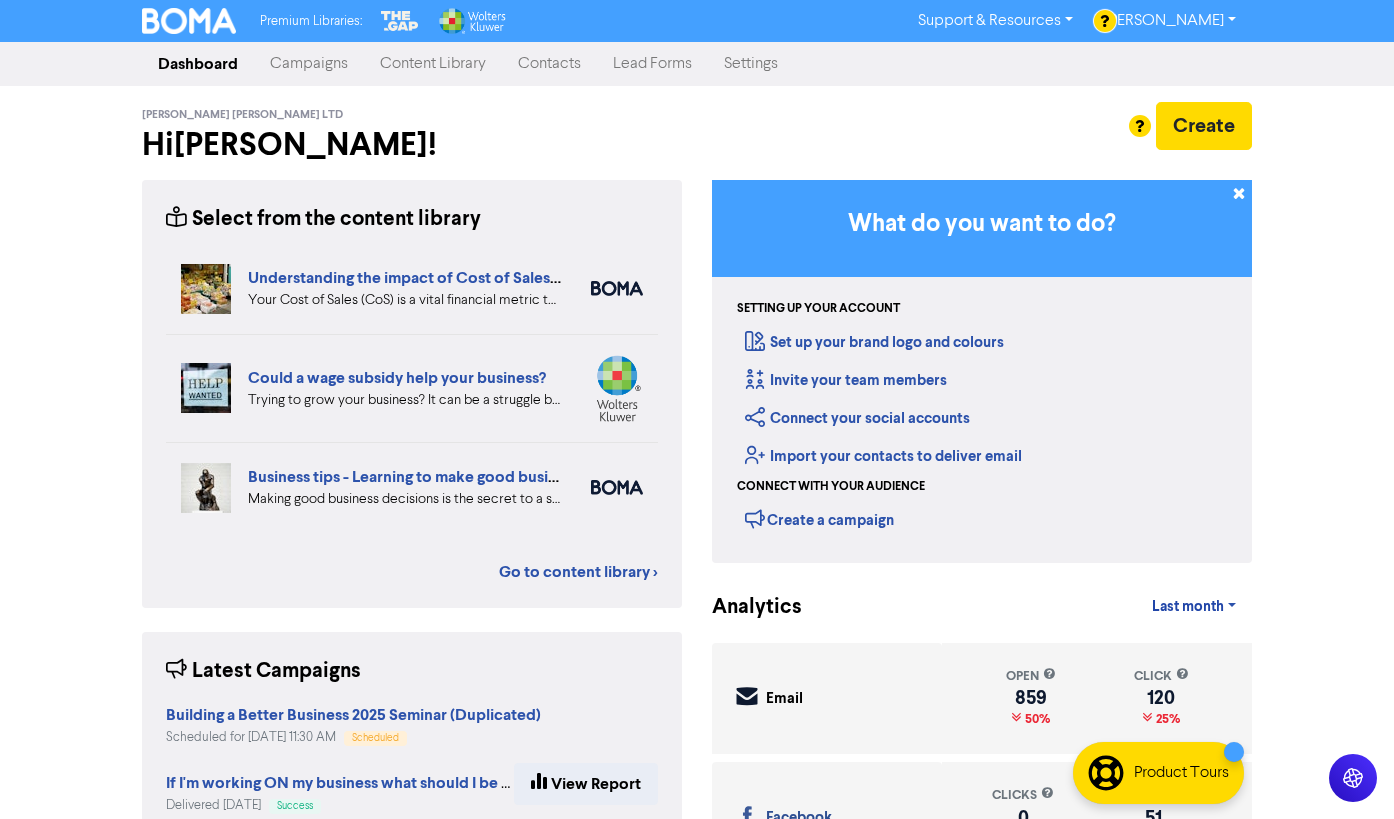 click on "Contacts" at bounding box center (549, 64) 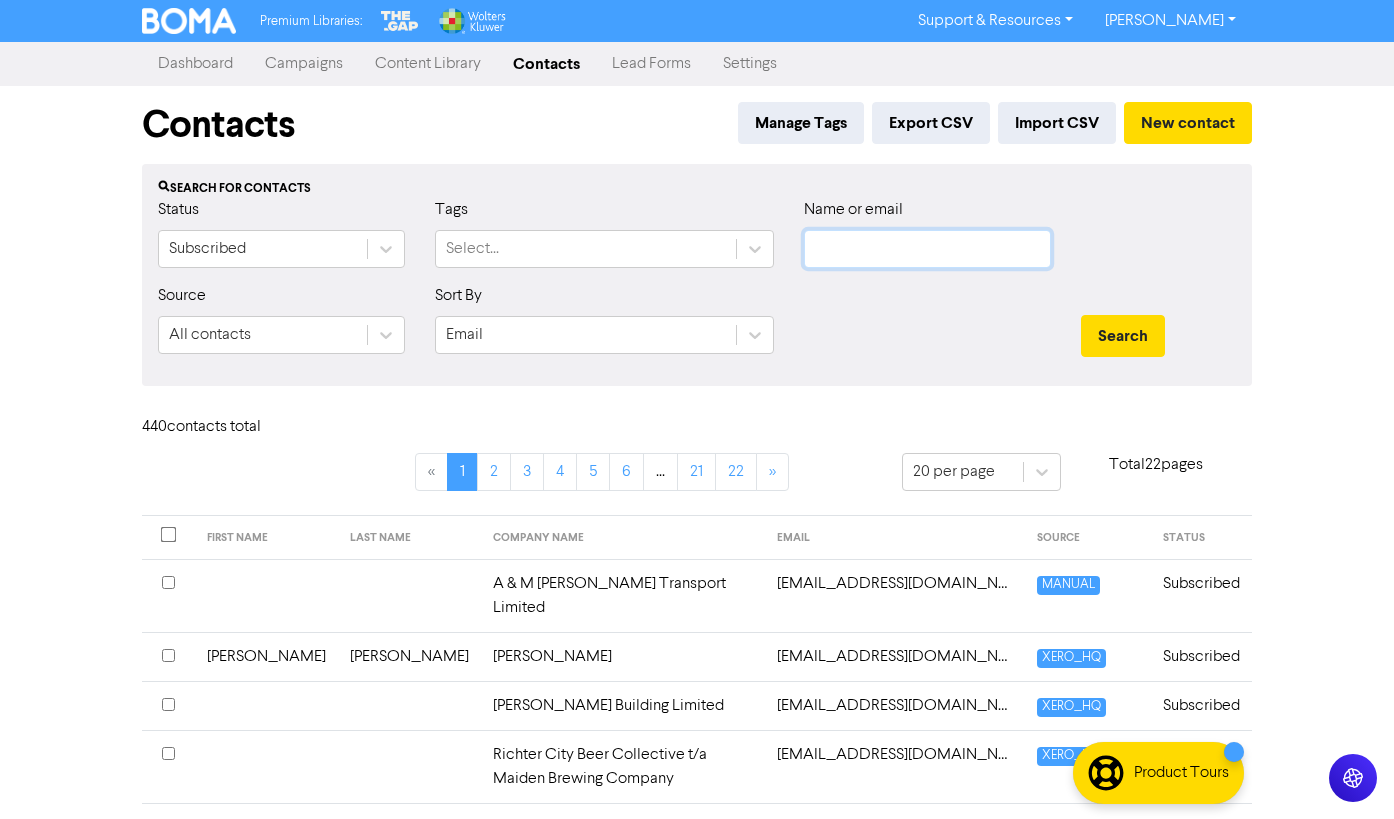 click 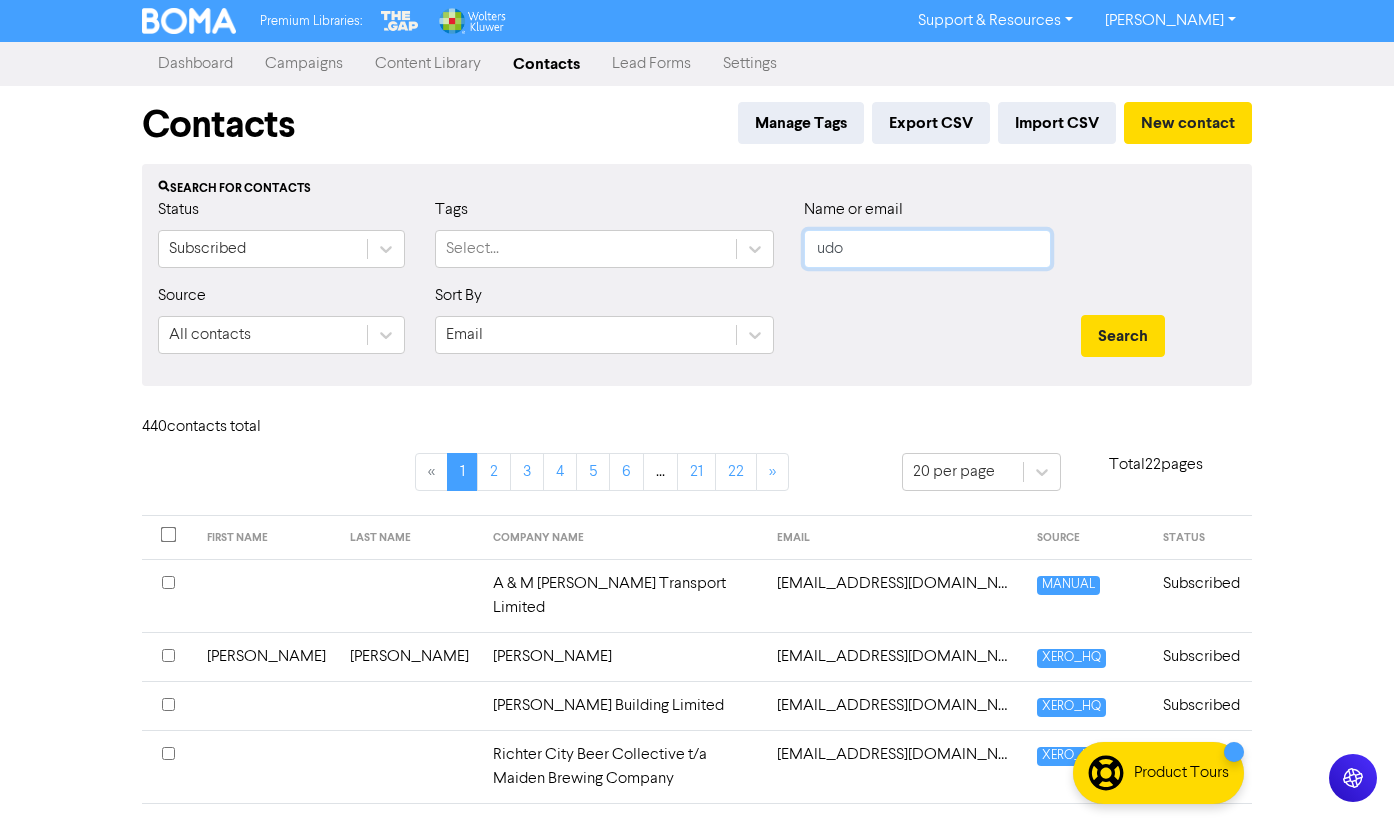 type on "udo" 